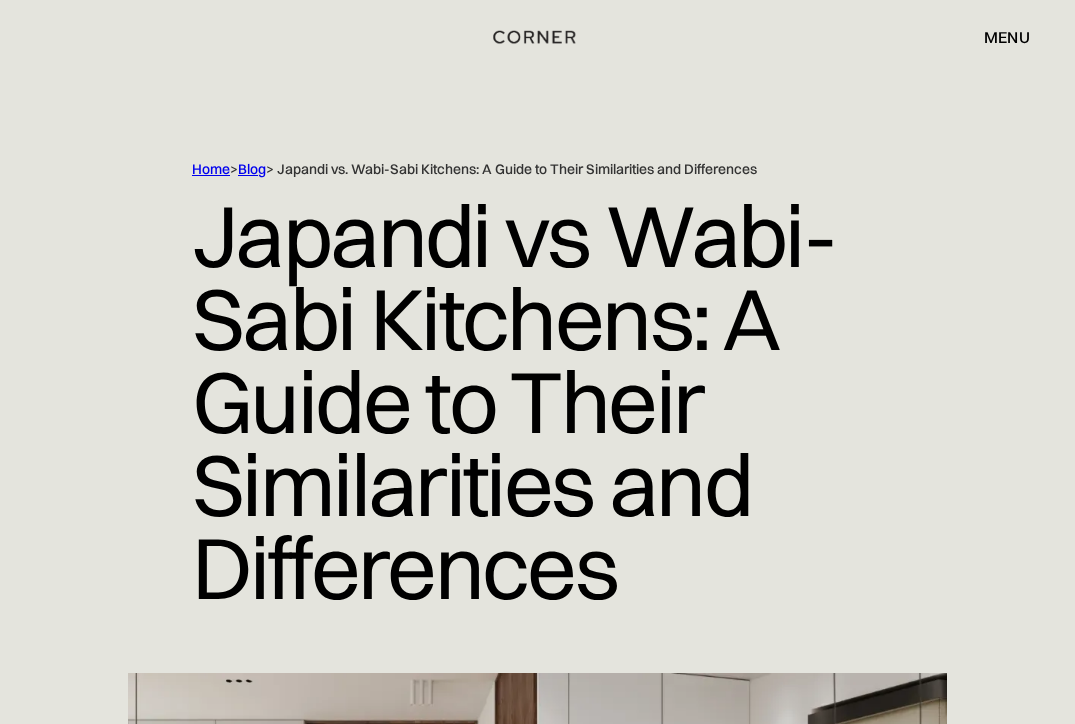 scroll, scrollTop: 0, scrollLeft: 0, axis: both 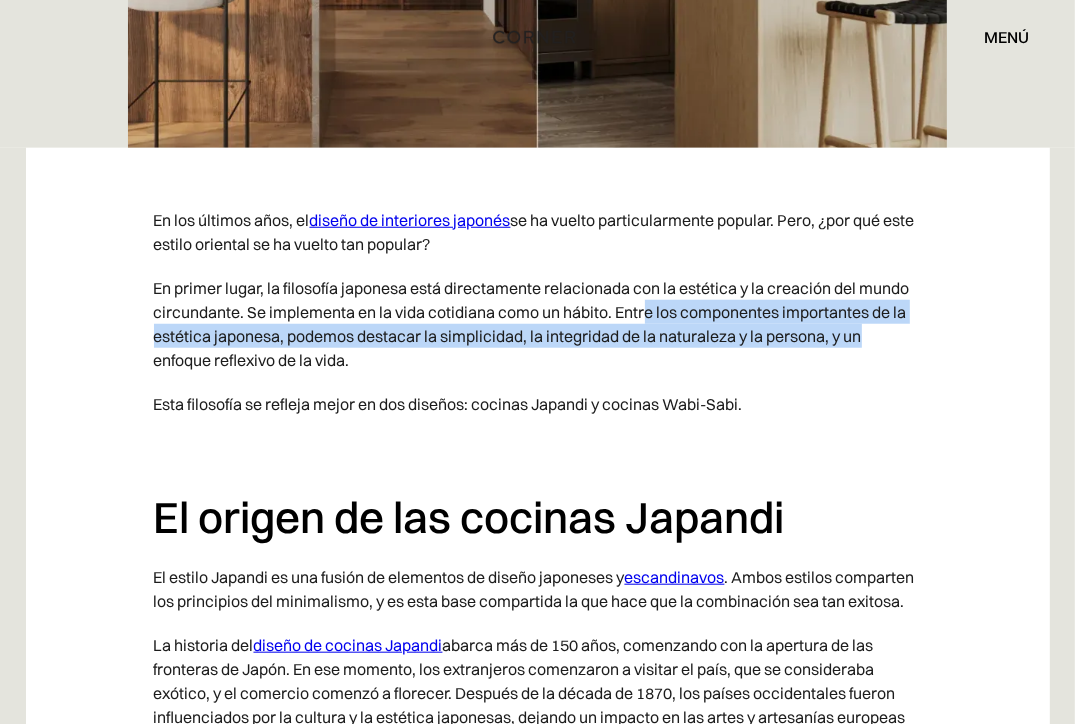 drag, startPoint x: 643, startPoint y: 317, endPoint x: 864, endPoint y: 335, distance: 221.73183 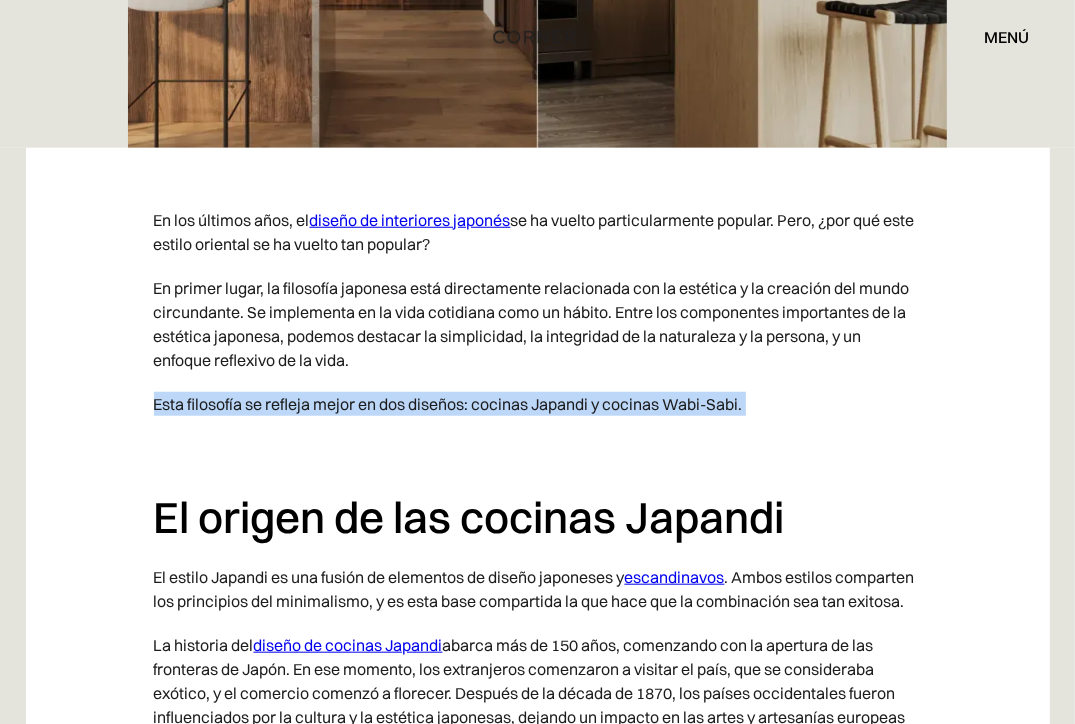drag, startPoint x: 156, startPoint y: 407, endPoint x: 488, endPoint y: 431, distance: 332.86633 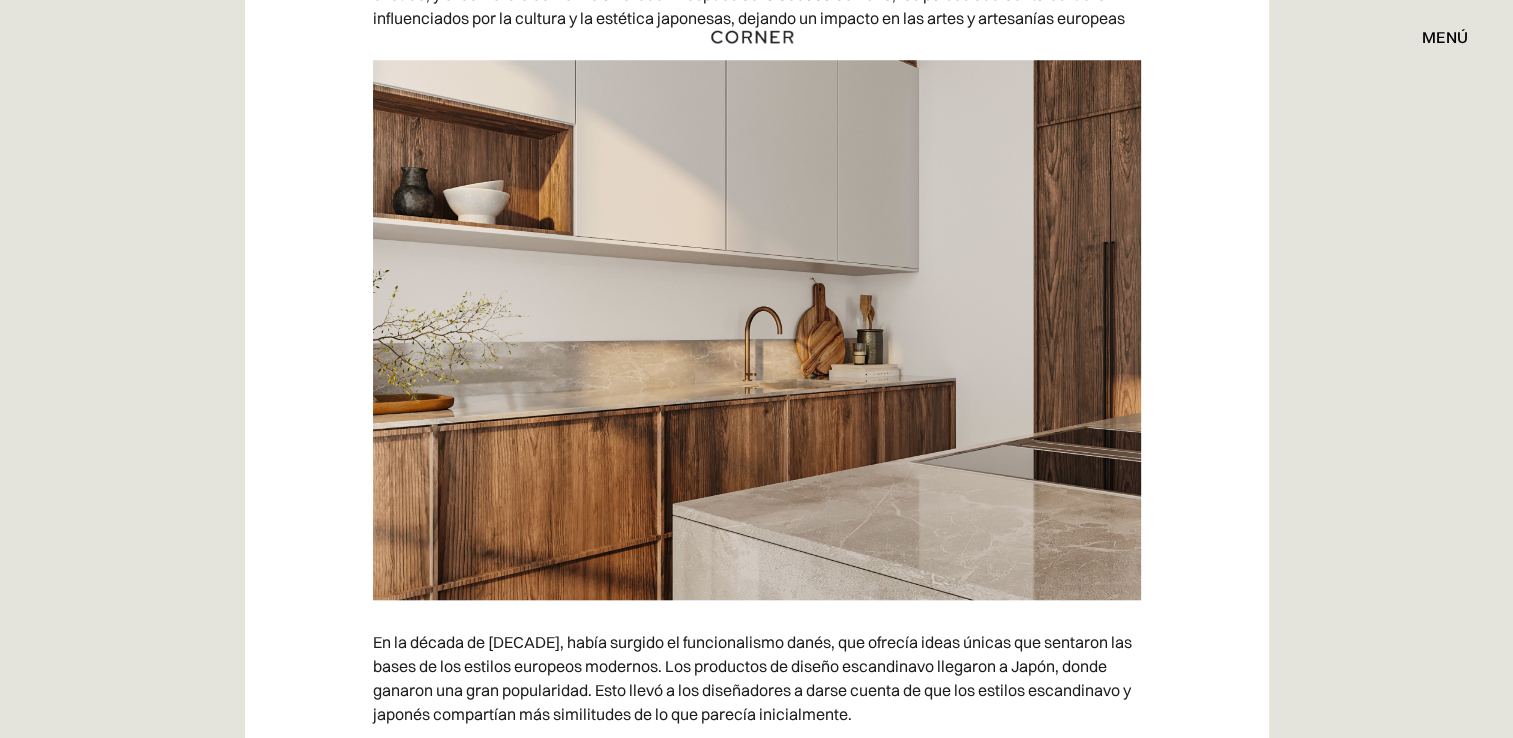 scroll, scrollTop: 1677, scrollLeft: 0, axis: vertical 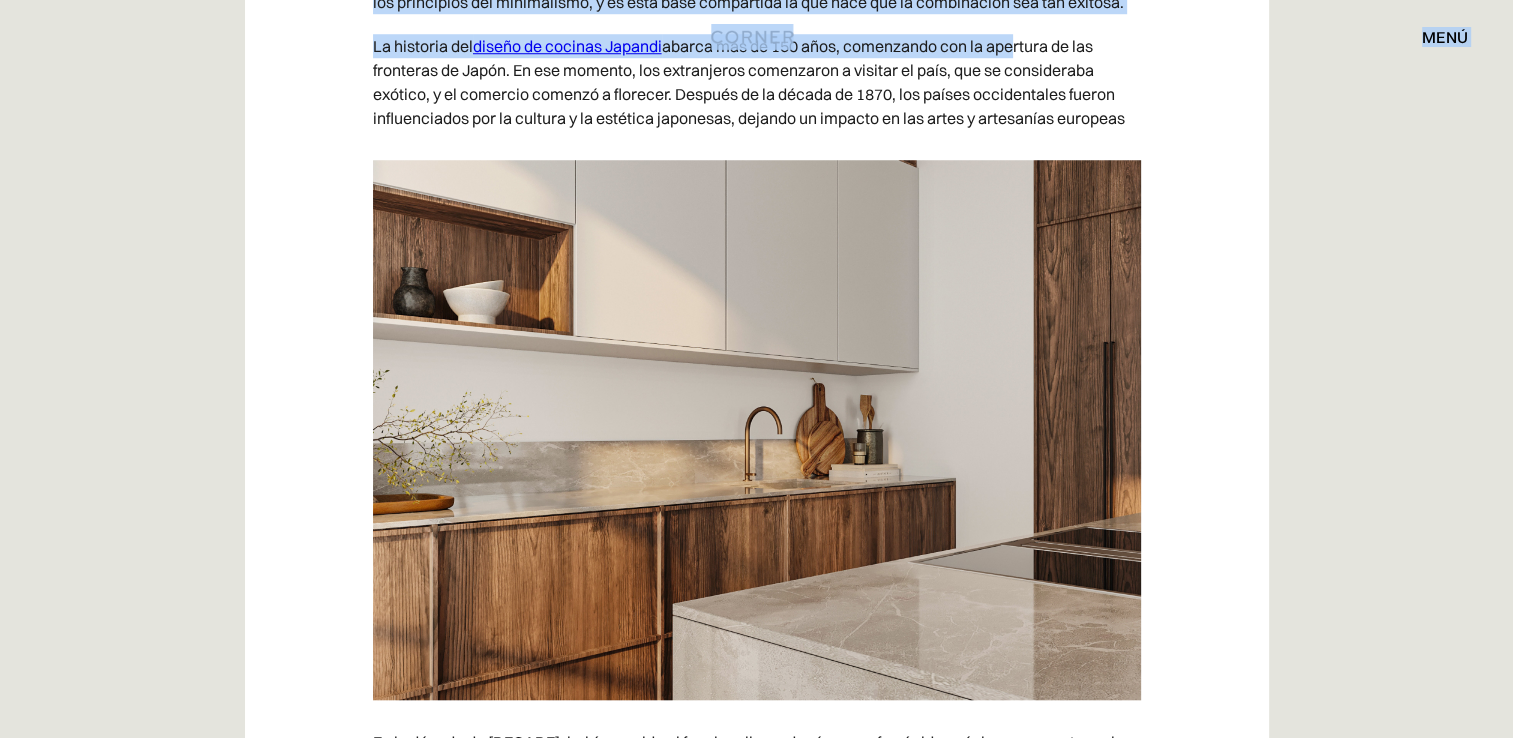 drag, startPoint x: 870, startPoint y: 62, endPoint x: 1015, endPoint y: 75, distance: 145.58159 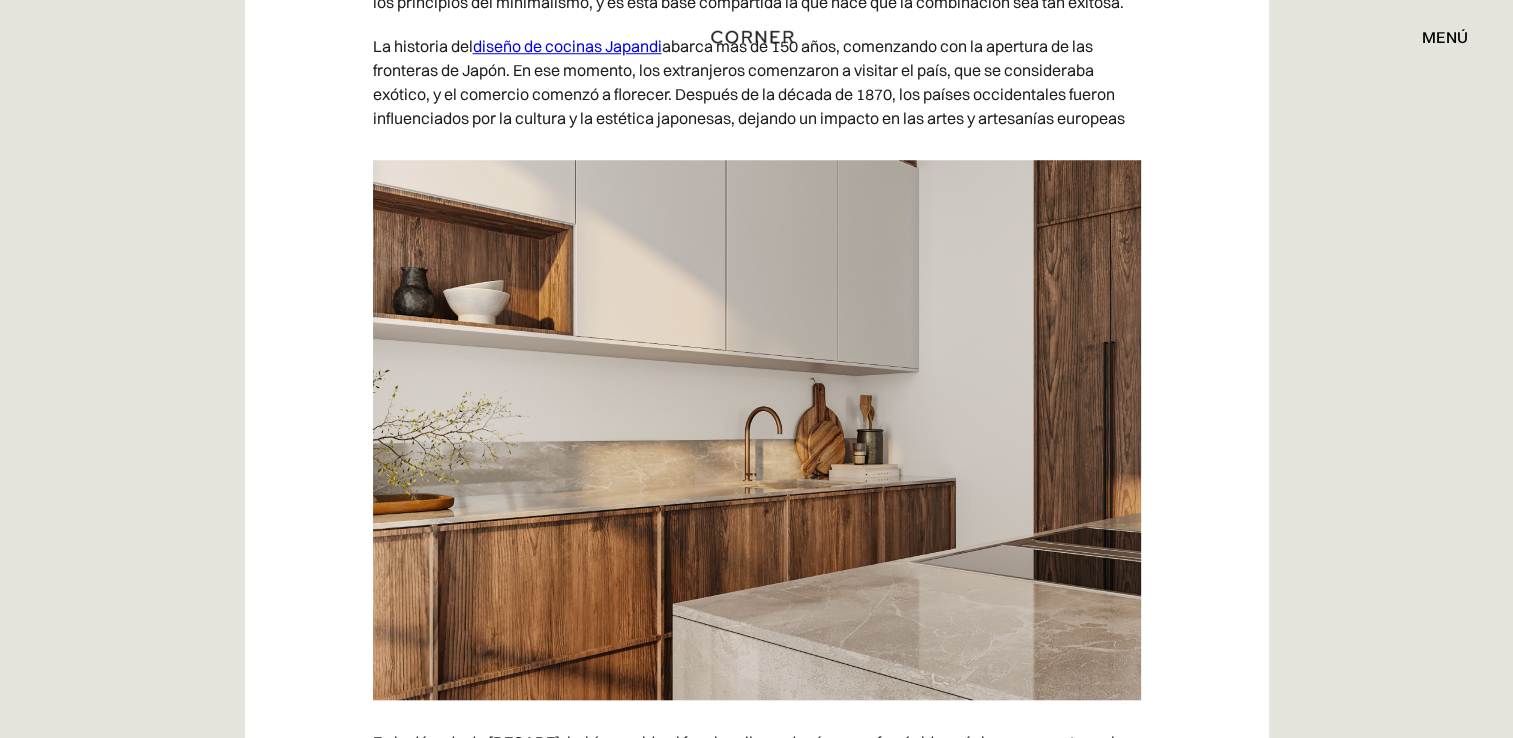 click on "La historia del diseño de cocinas Japandi abarca más de 150 años, comenzando con la apertura de las fronteras de Japón. En ese momento, los extranjeros comenzaron a visitar el país, que se consideraba exótico, y el comercio comenzó a florecer. Después de la década de 1870, los países occidentales fueron influenciados por la cultura y la estética japonesas, dejando un impacto en las artes y artesanías europeas" at bounding box center (757, 82) 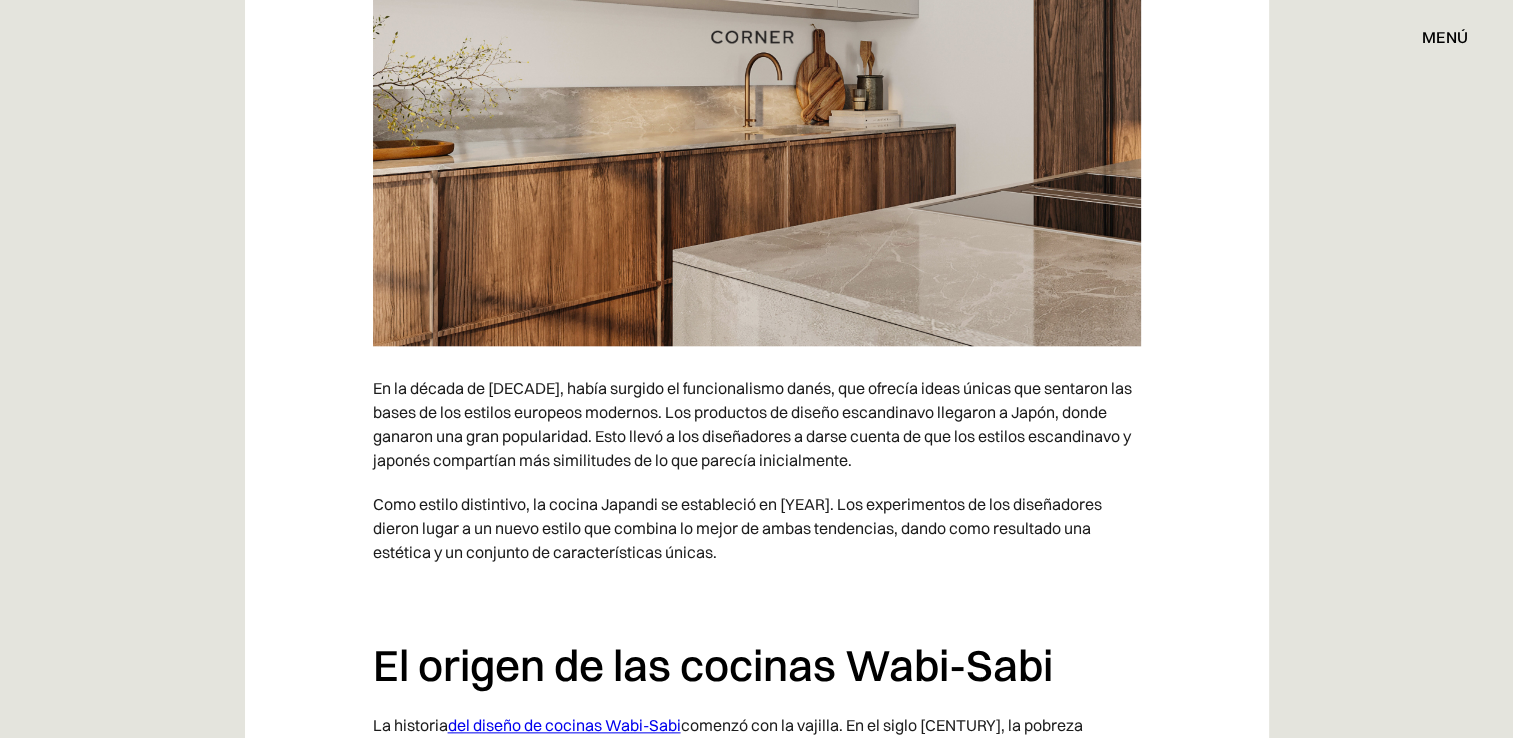 scroll, scrollTop: 2177, scrollLeft: 0, axis: vertical 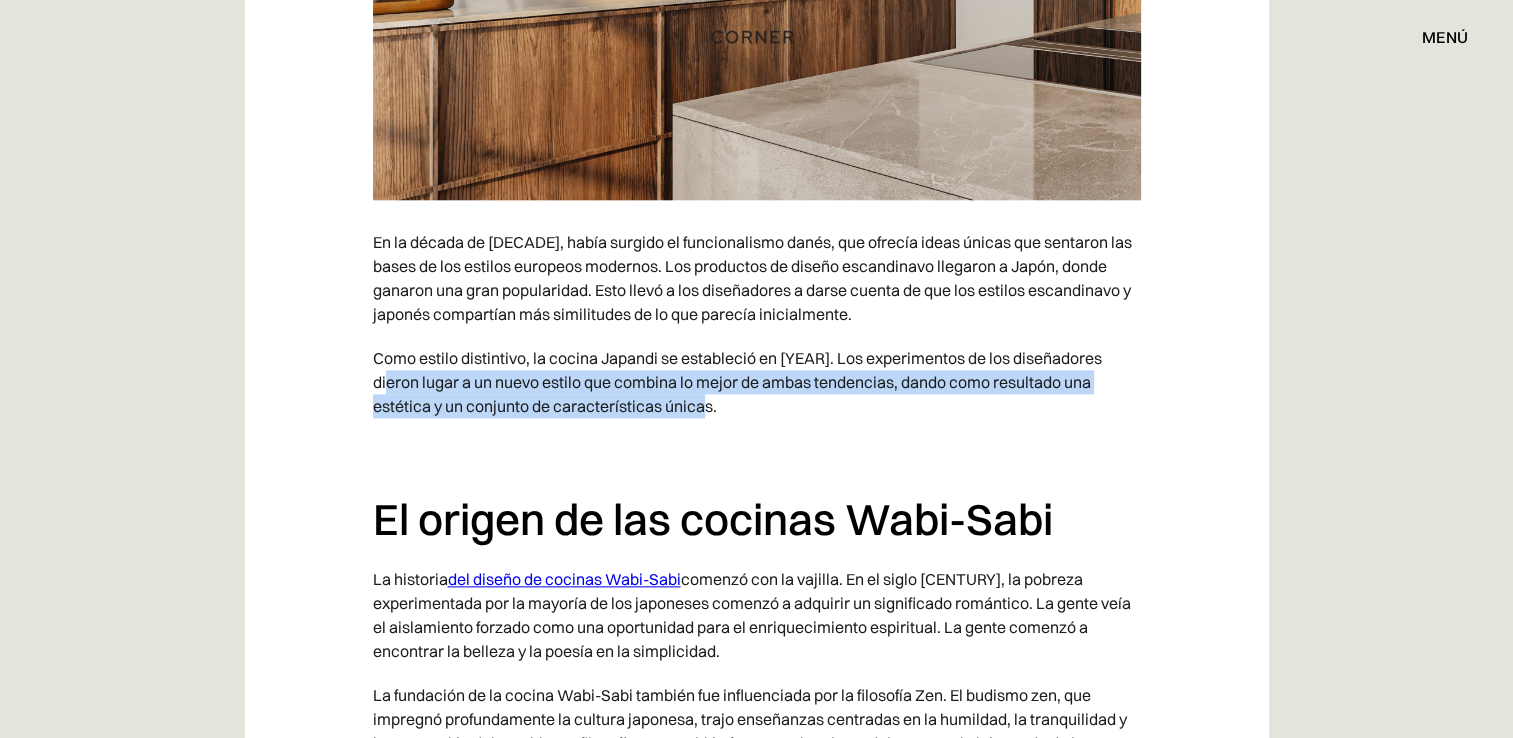 drag, startPoint x: 399, startPoint y: 410, endPoint x: 787, endPoint y: 441, distance: 389.23642 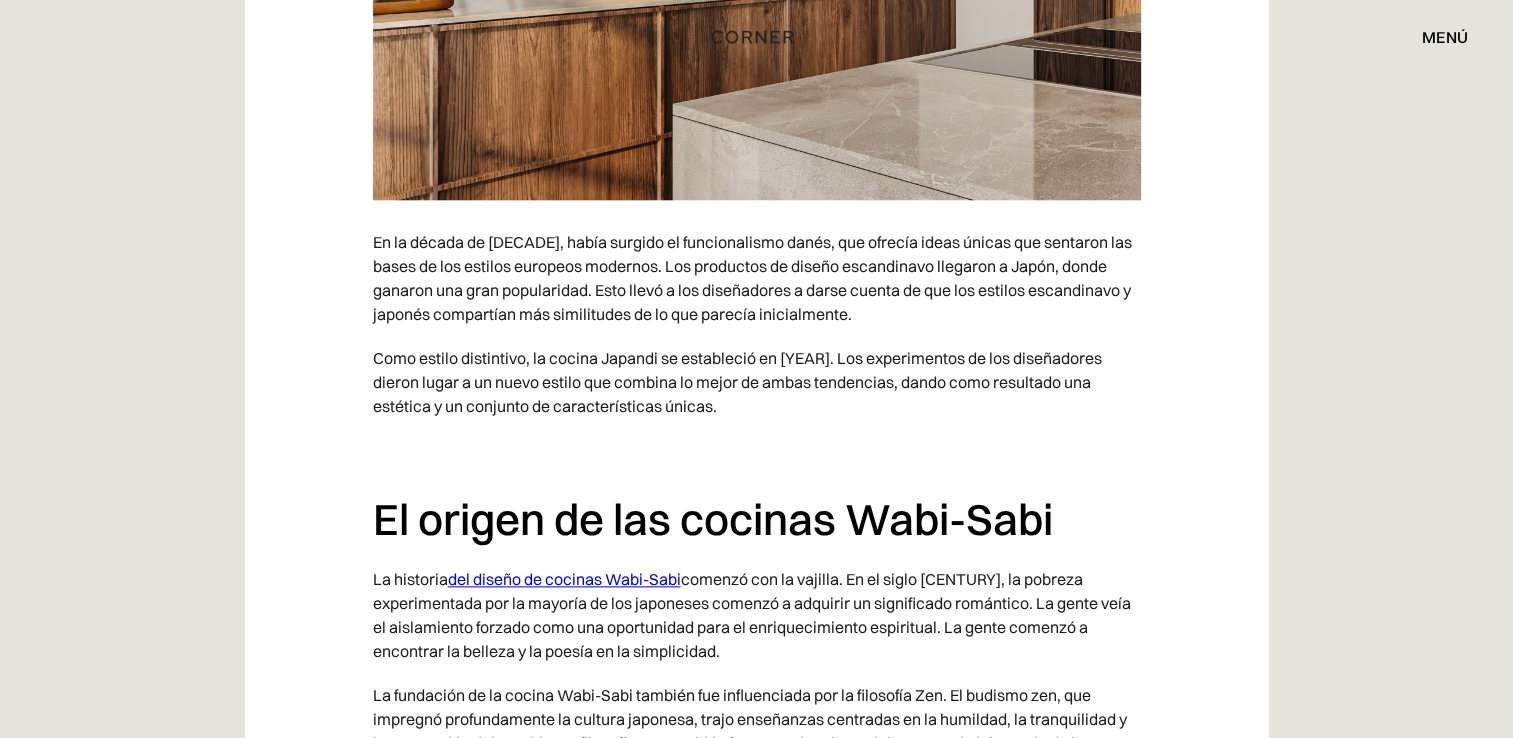 drag, startPoint x: 787, startPoint y: 441, endPoint x: 771, endPoint y: 454, distance: 20.615528 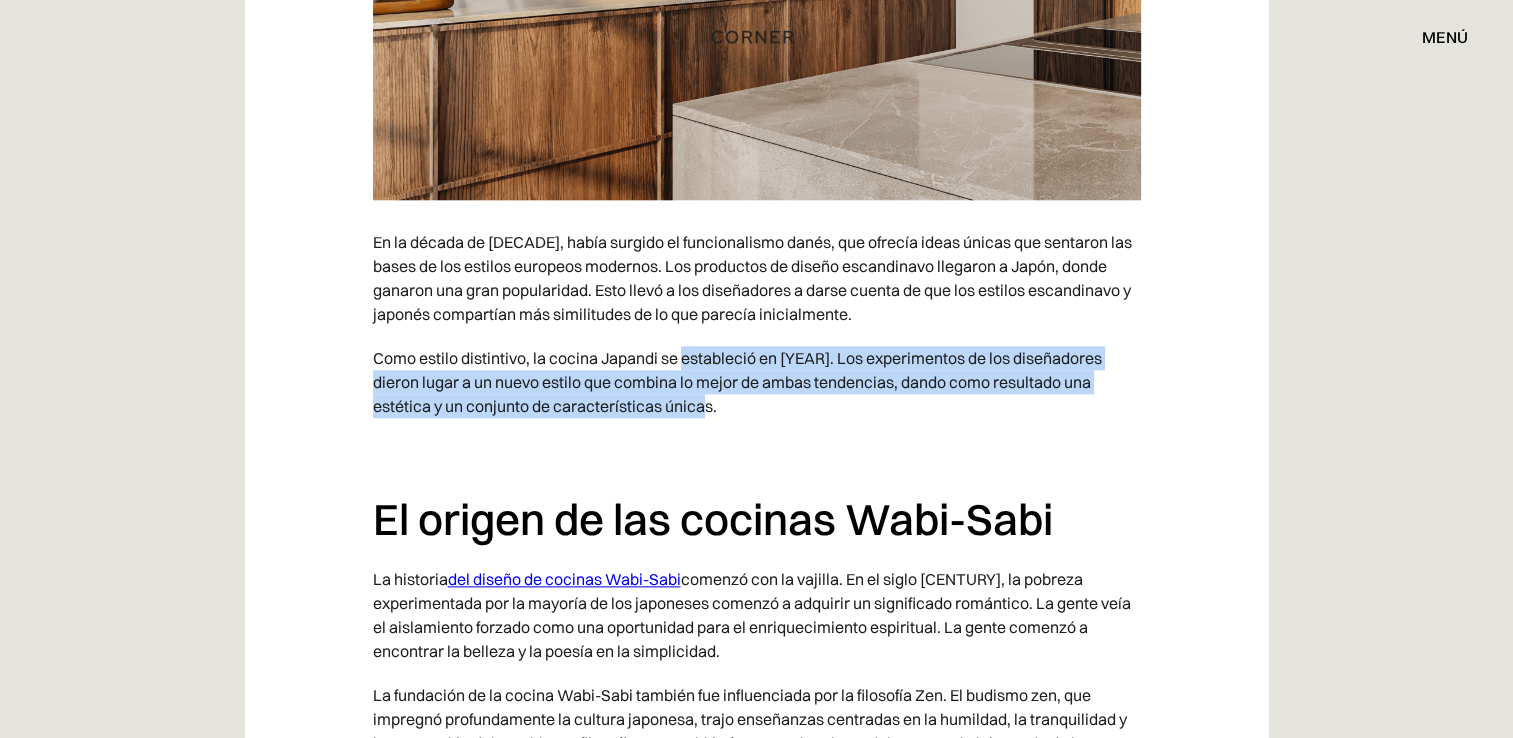 drag, startPoint x: 681, startPoint y: 388, endPoint x: 1030, endPoint y: 433, distance: 351.8892 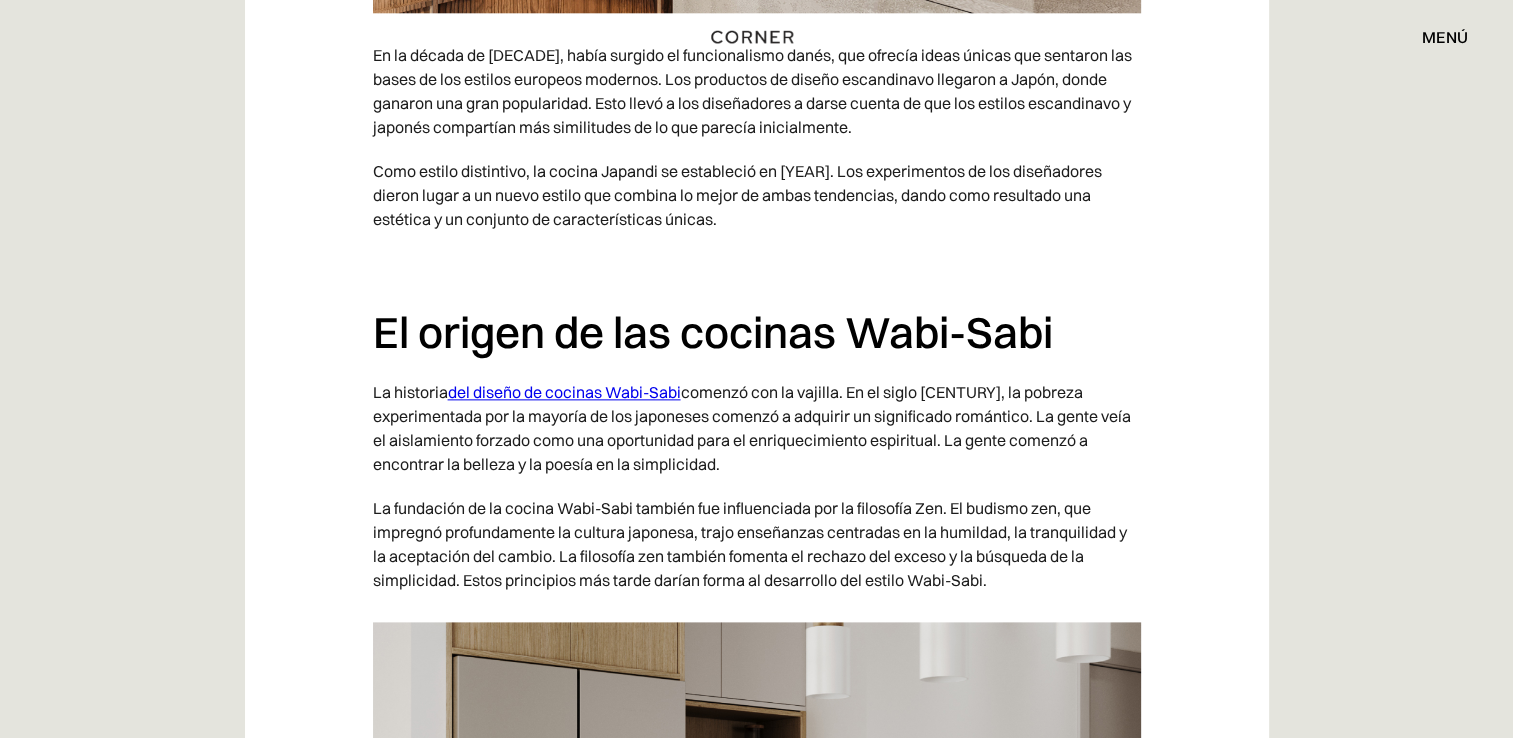scroll, scrollTop: 2477, scrollLeft: 0, axis: vertical 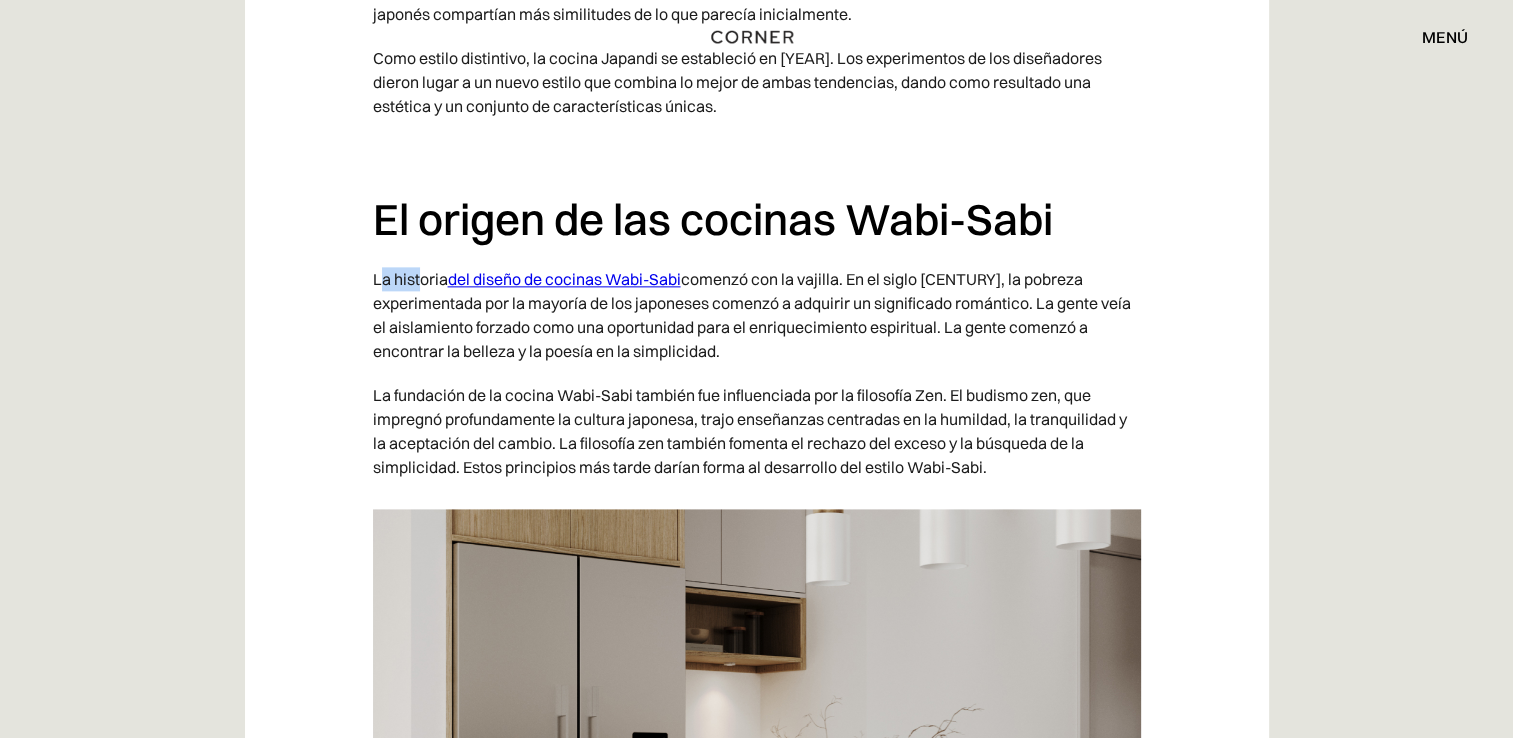 drag, startPoint x: 376, startPoint y: 301, endPoint x: 421, endPoint y: 298, distance: 45.099888 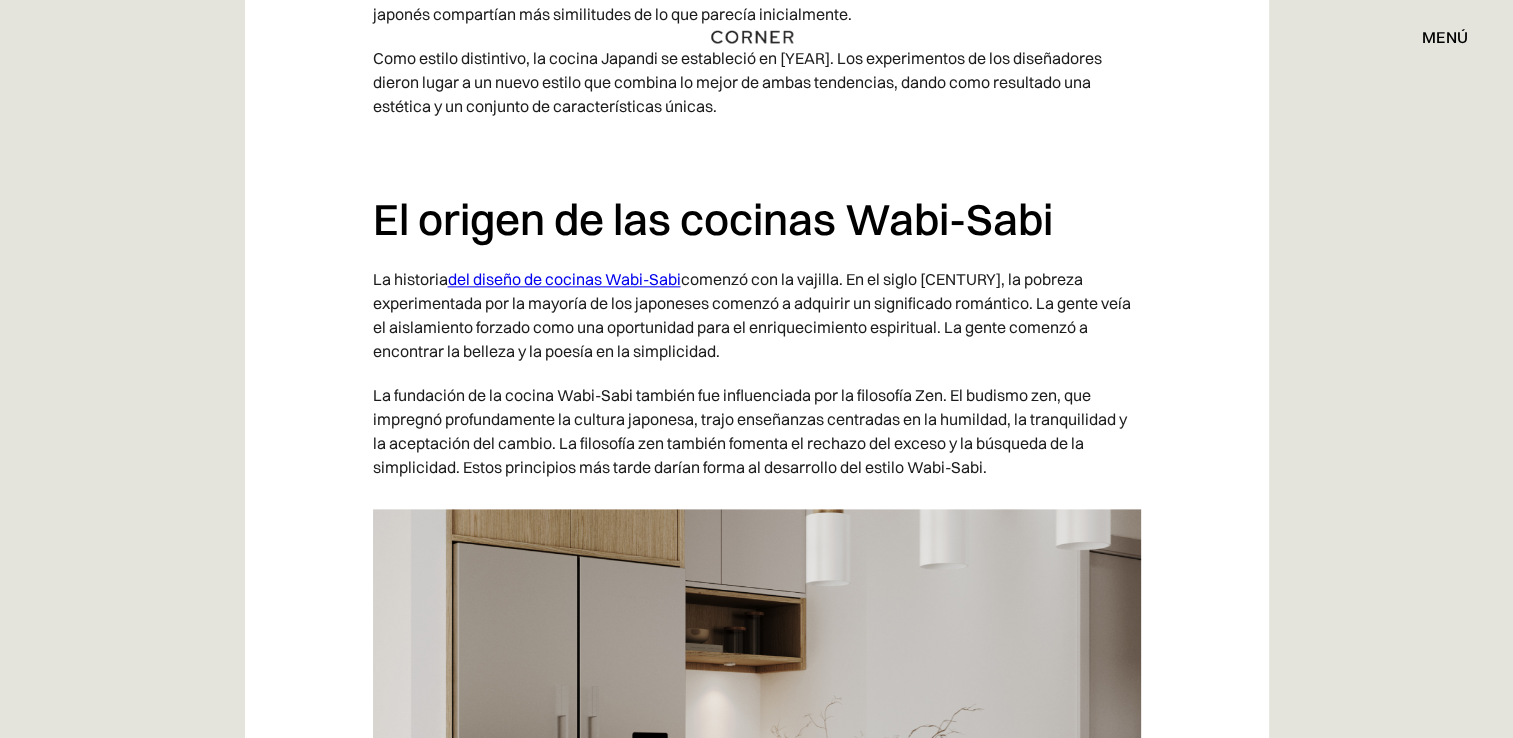 drag, startPoint x: 421, startPoint y: 298, endPoint x: 369, endPoint y: 298, distance: 52 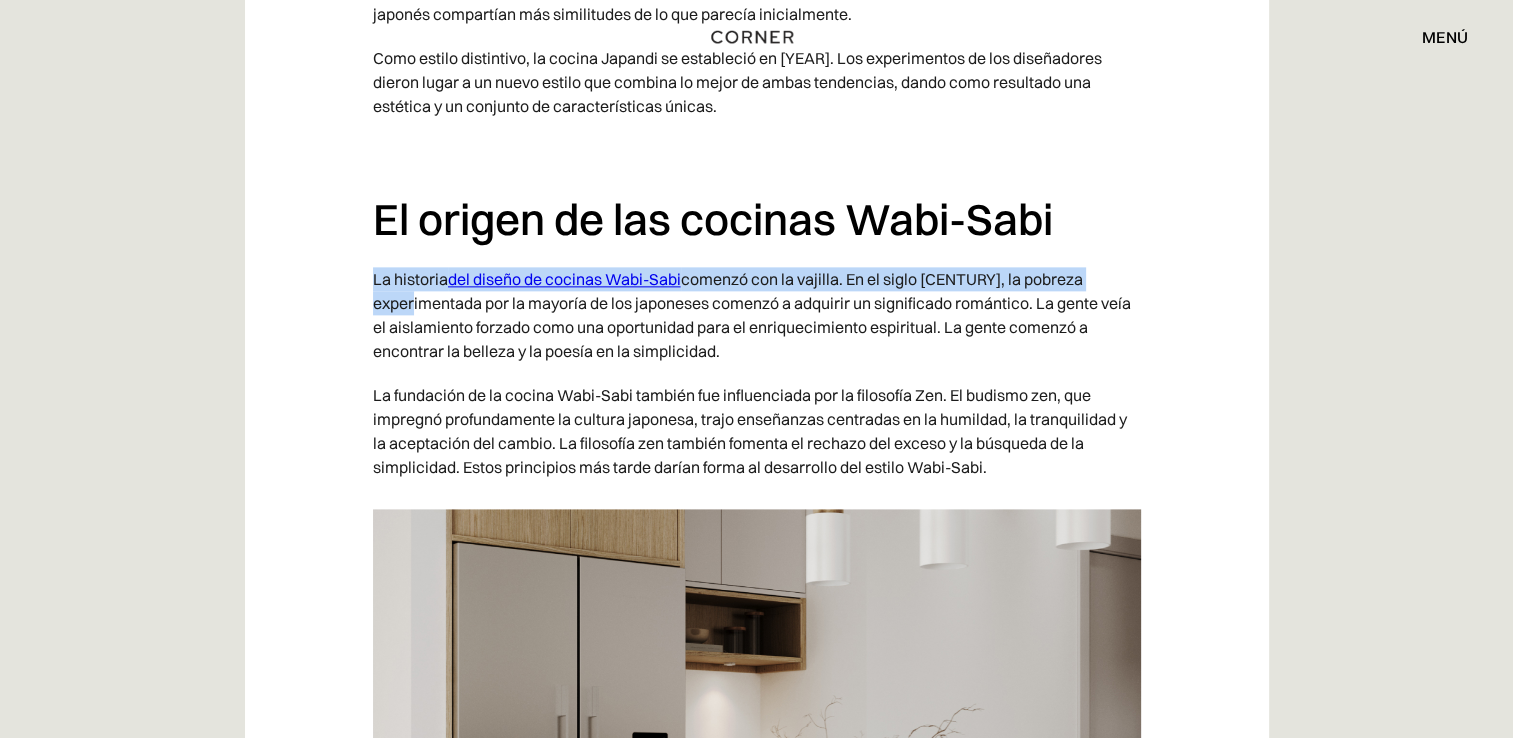 drag, startPoint x: 370, startPoint y: 302, endPoint x: 459, endPoint y: 325, distance: 91.92388 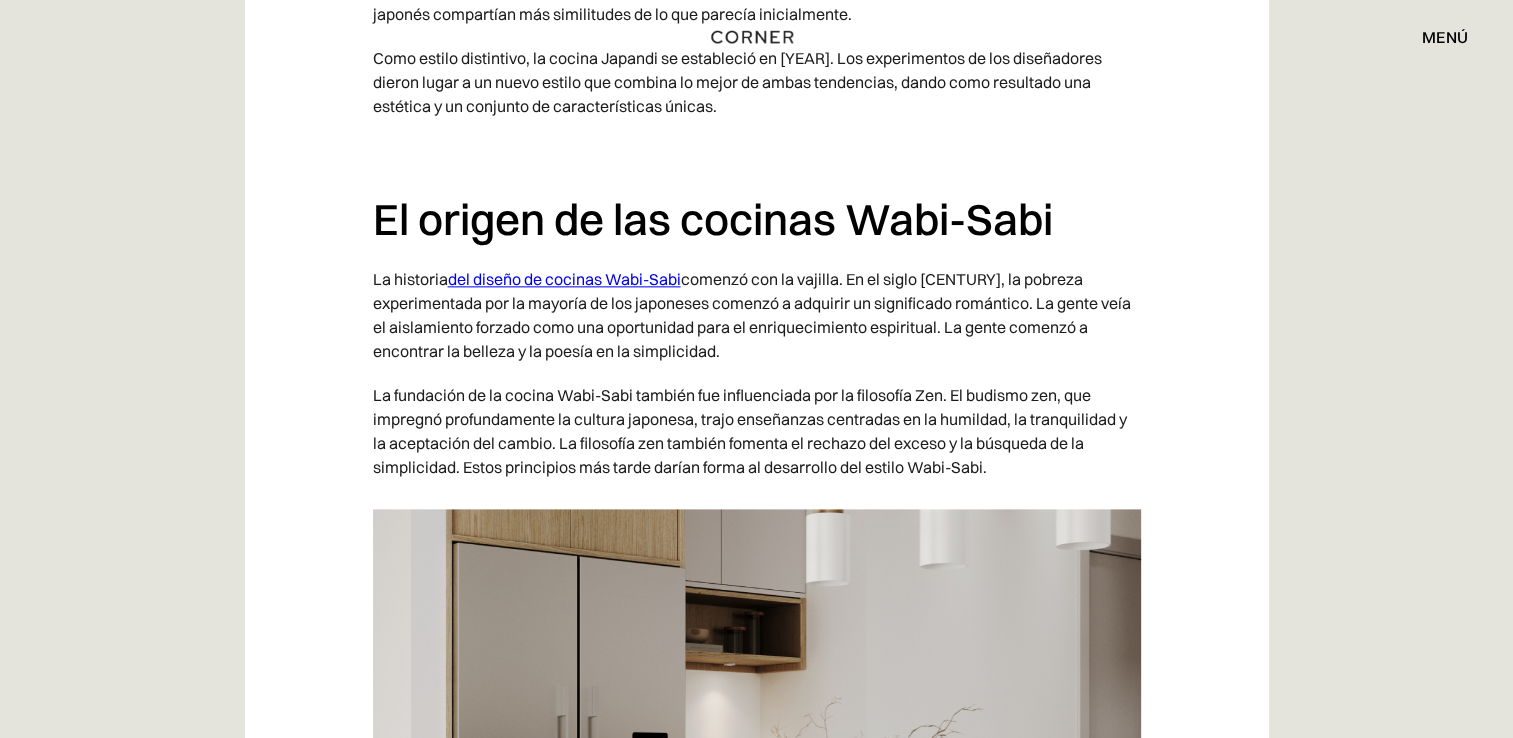 drag, startPoint x: 459, startPoint y: 325, endPoint x: 484, endPoint y: 331, distance: 25.70992 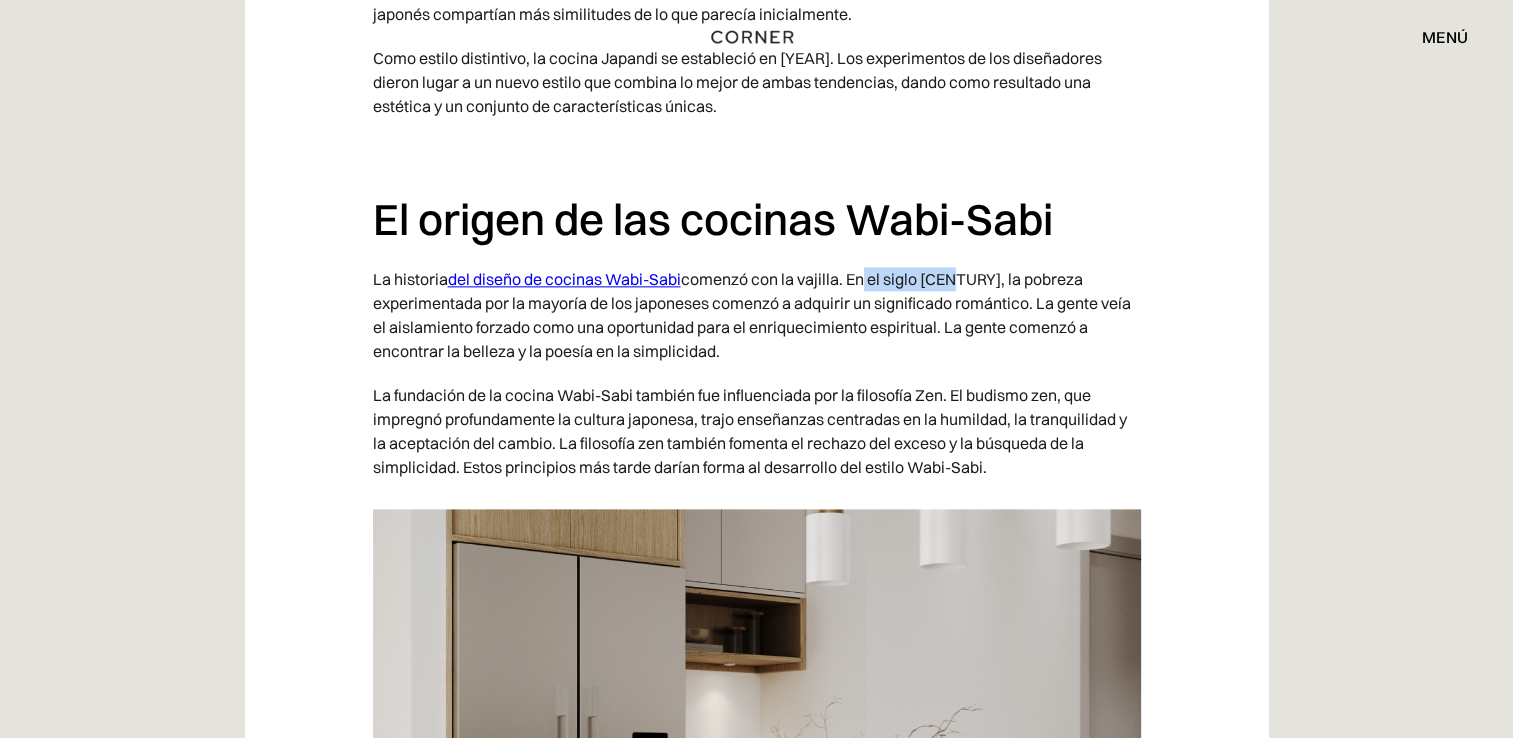 drag, startPoint x: 861, startPoint y: 300, endPoint x: 952, endPoint y: 307, distance: 91.26884 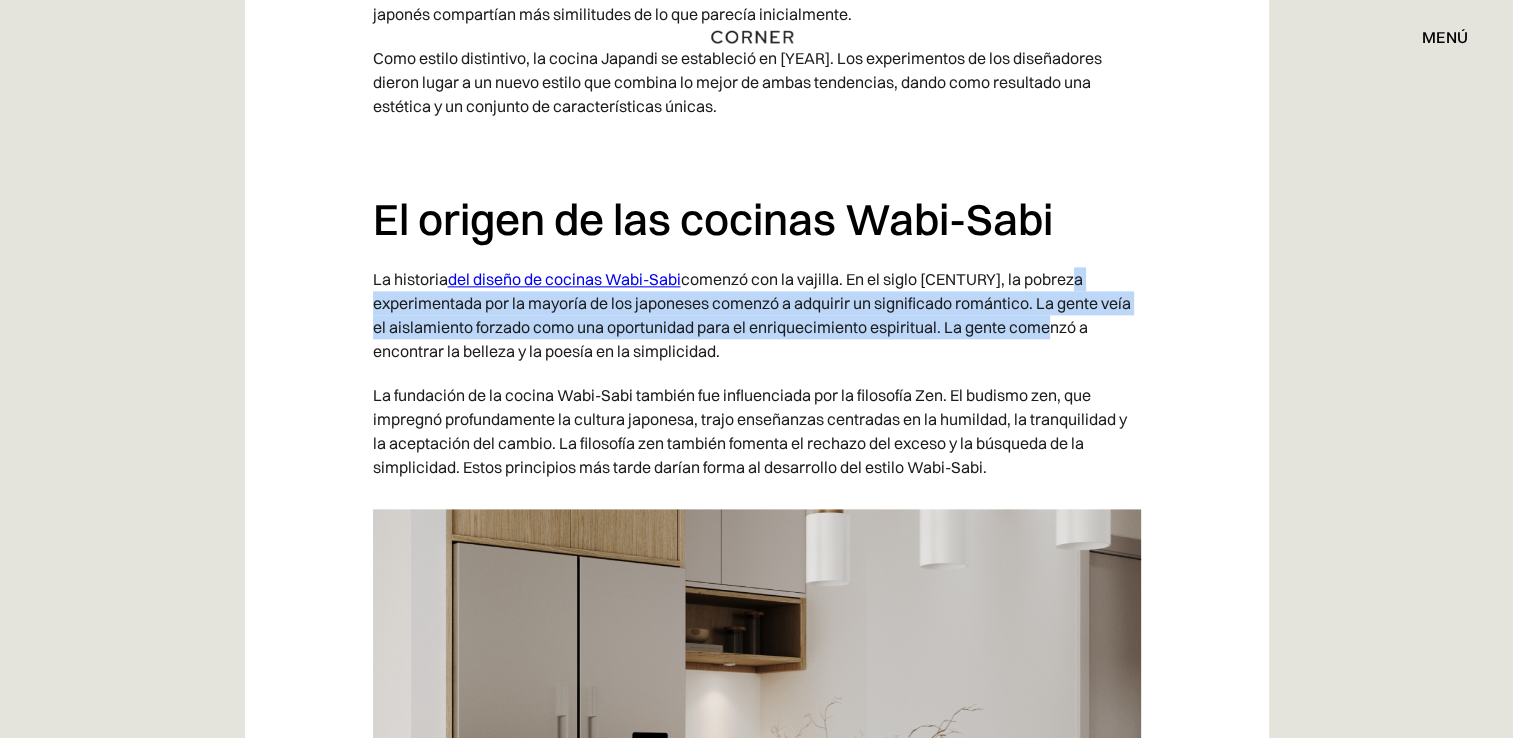 drag, startPoint x: 399, startPoint y: 328, endPoint x: 1121, endPoint y: 342, distance: 722.13574 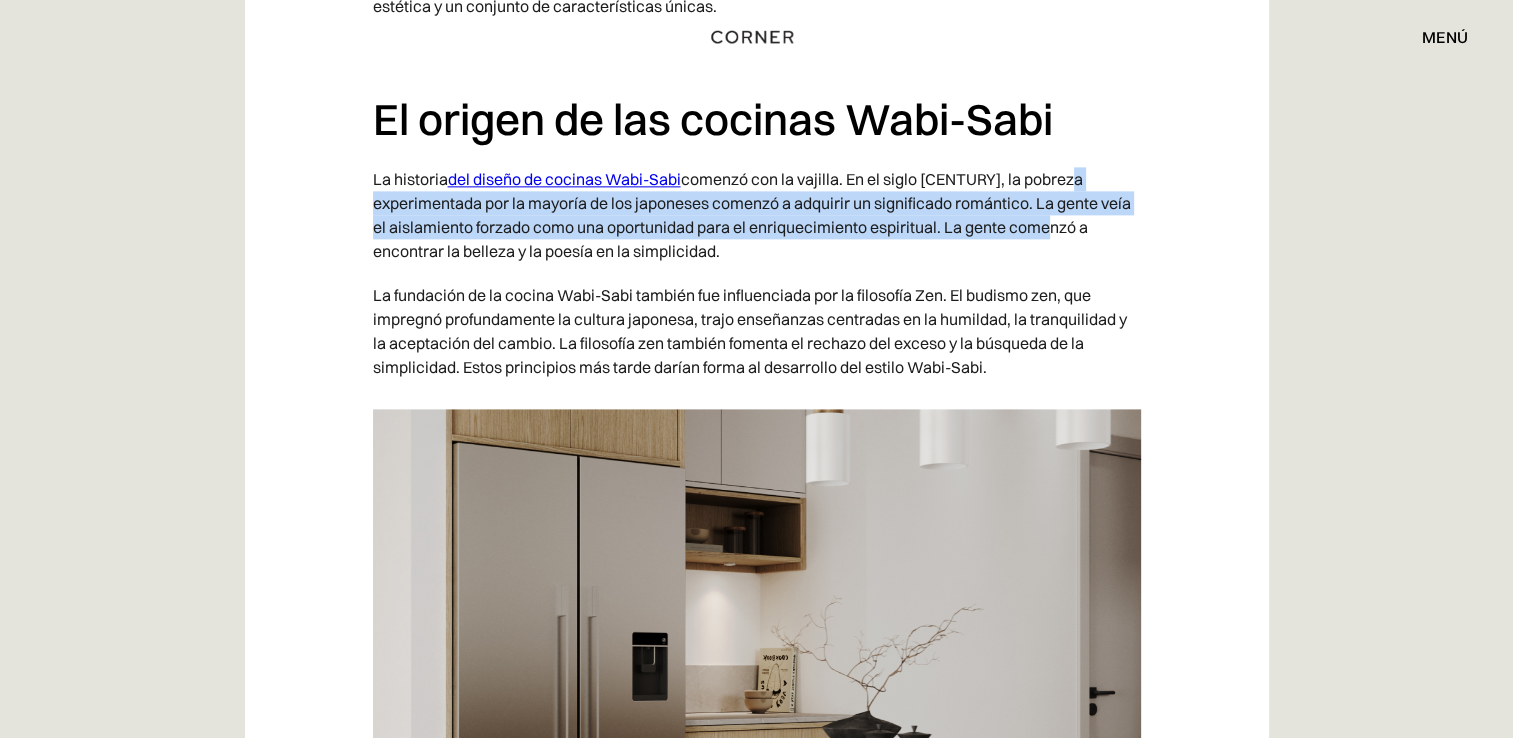 scroll, scrollTop: 2677, scrollLeft: 0, axis: vertical 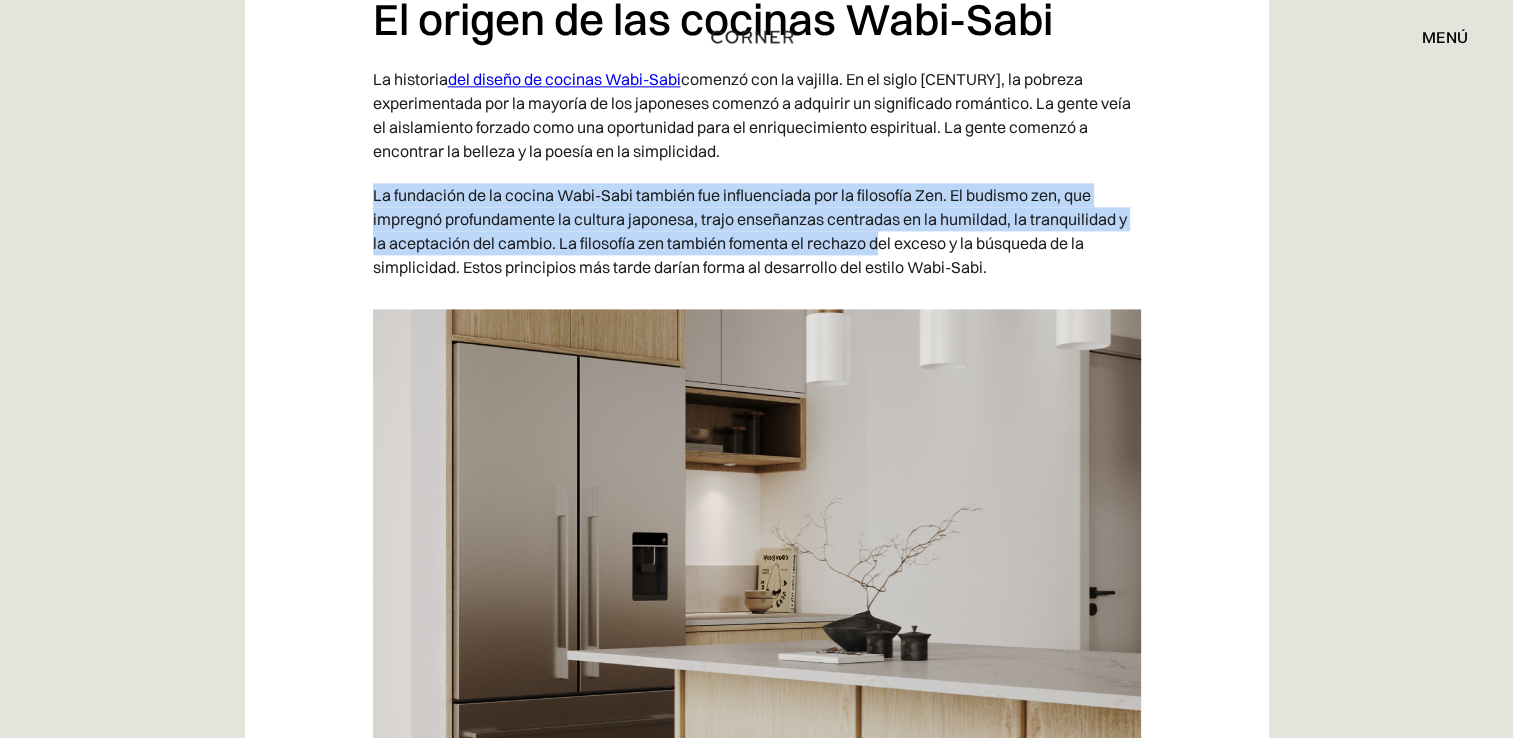 drag, startPoint x: 373, startPoint y: 221, endPoint x: 884, endPoint y: 263, distance: 512.72314 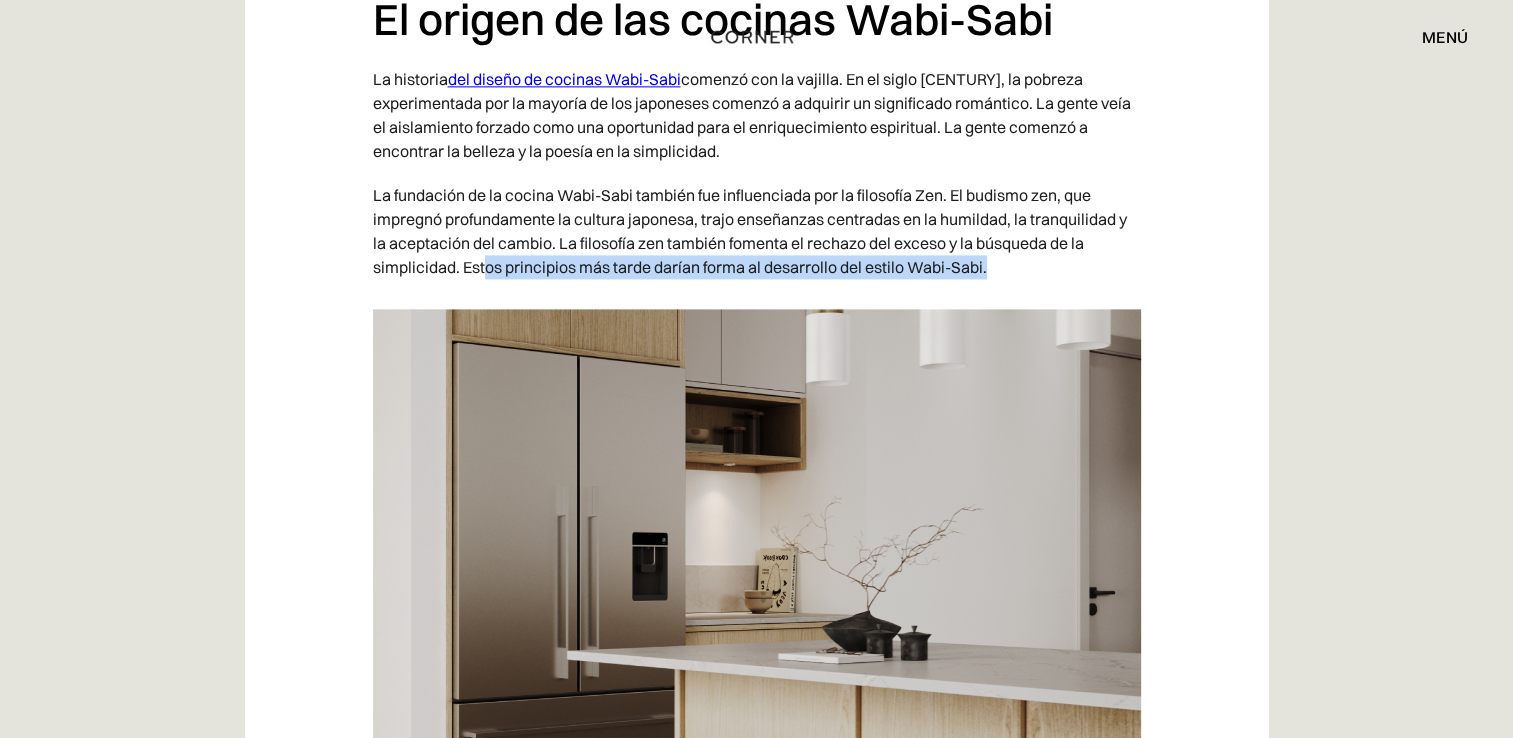 drag, startPoint x: 482, startPoint y: 294, endPoint x: 1015, endPoint y: 298, distance: 533.015 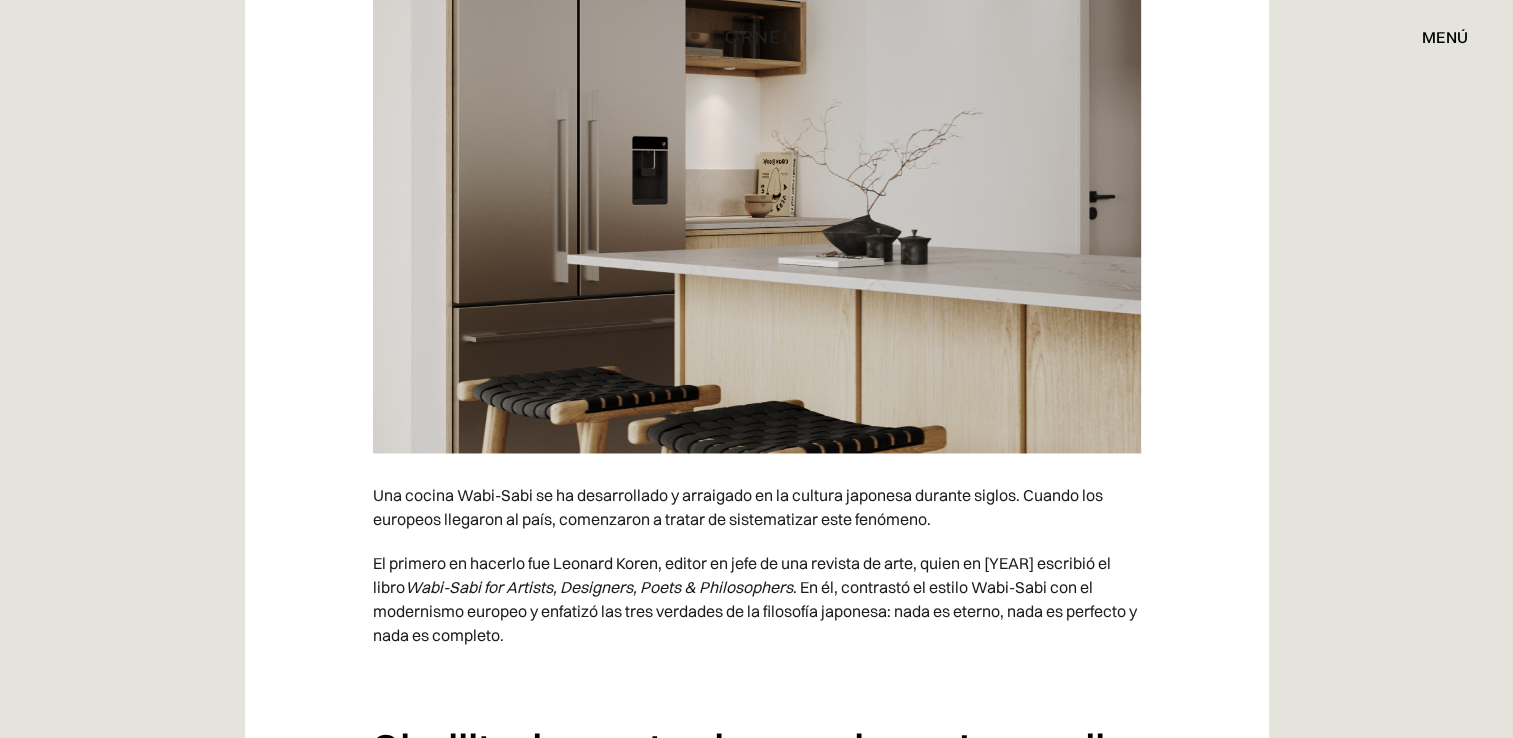 scroll, scrollTop: 3077, scrollLeft: 0, axis: vertical 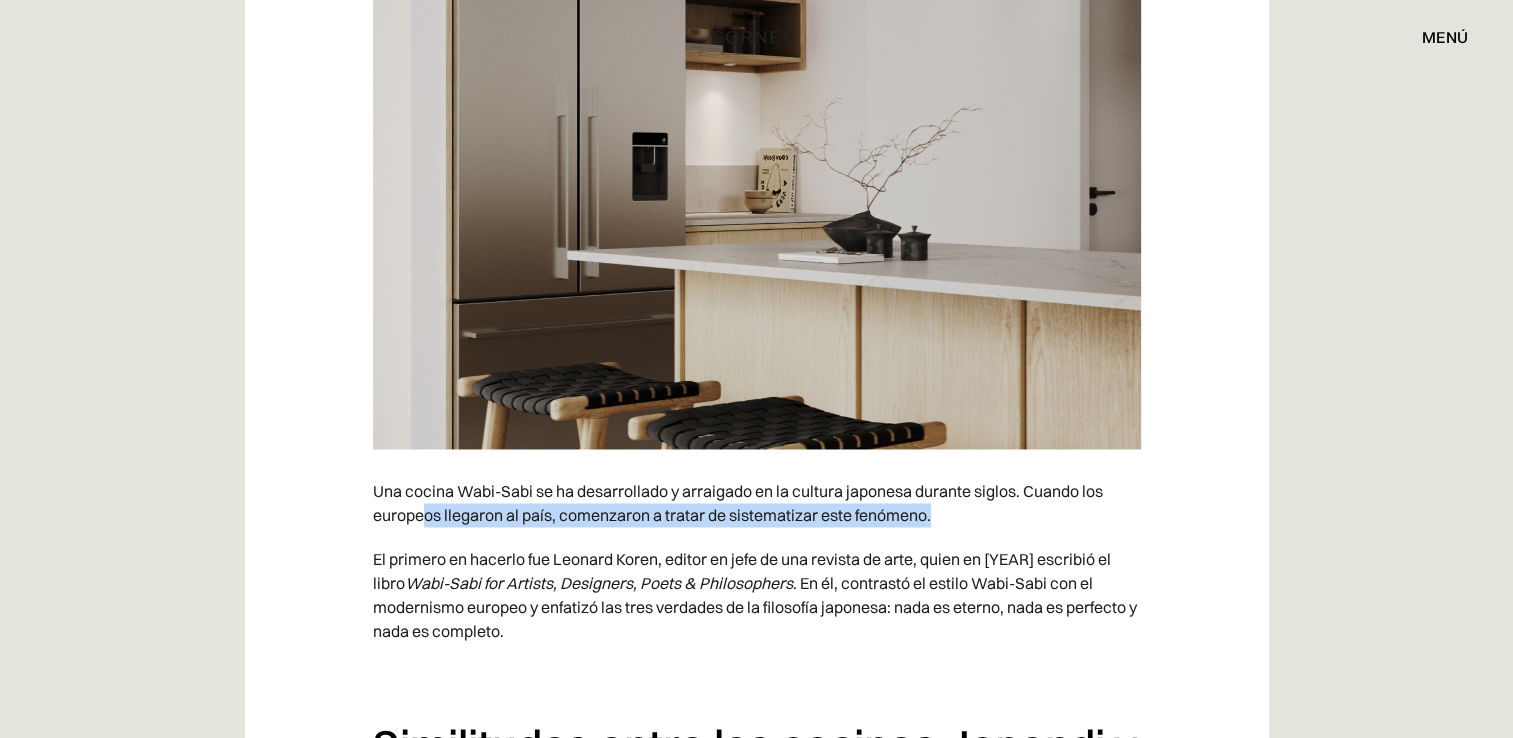drag, startPoint x: 420, startPoint y: 538, endPoint x: 941, endPoint y: 544, distance: 521.03455 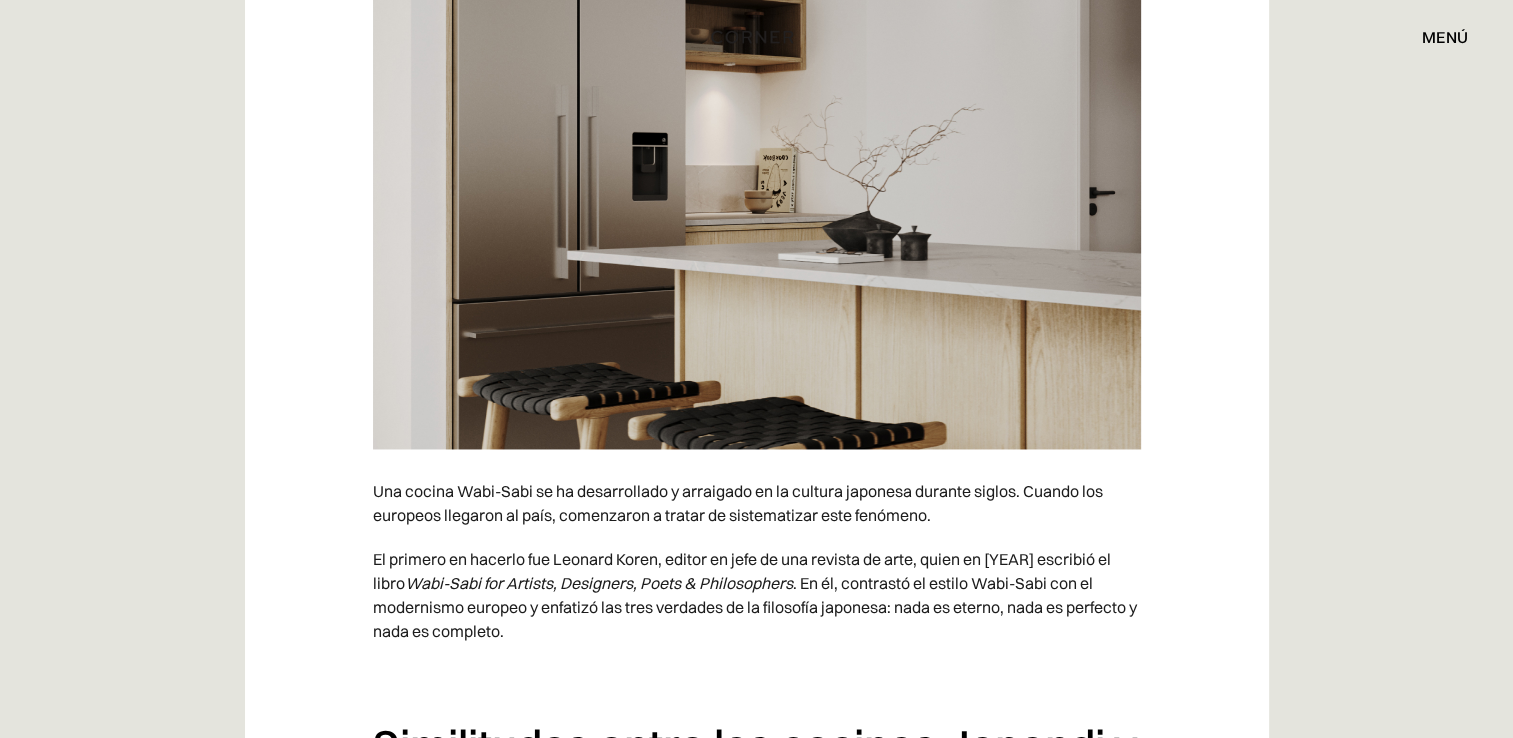 click on "El primero en hacerlo fue Leonard Koren, editor en jefe de una revista de arte, quien en [YEAR] escribió el libro Wabi-Sabi for Artists, Designers, Poets & Philosophers. En él, contrastó el estilo Wabi-Sabi con el modernismo europeo y enfatizó las tres verdades de la filosofía japonesa: nada es eterno, nada es perfecto y nada es completo." at bounding box center [757, 595] 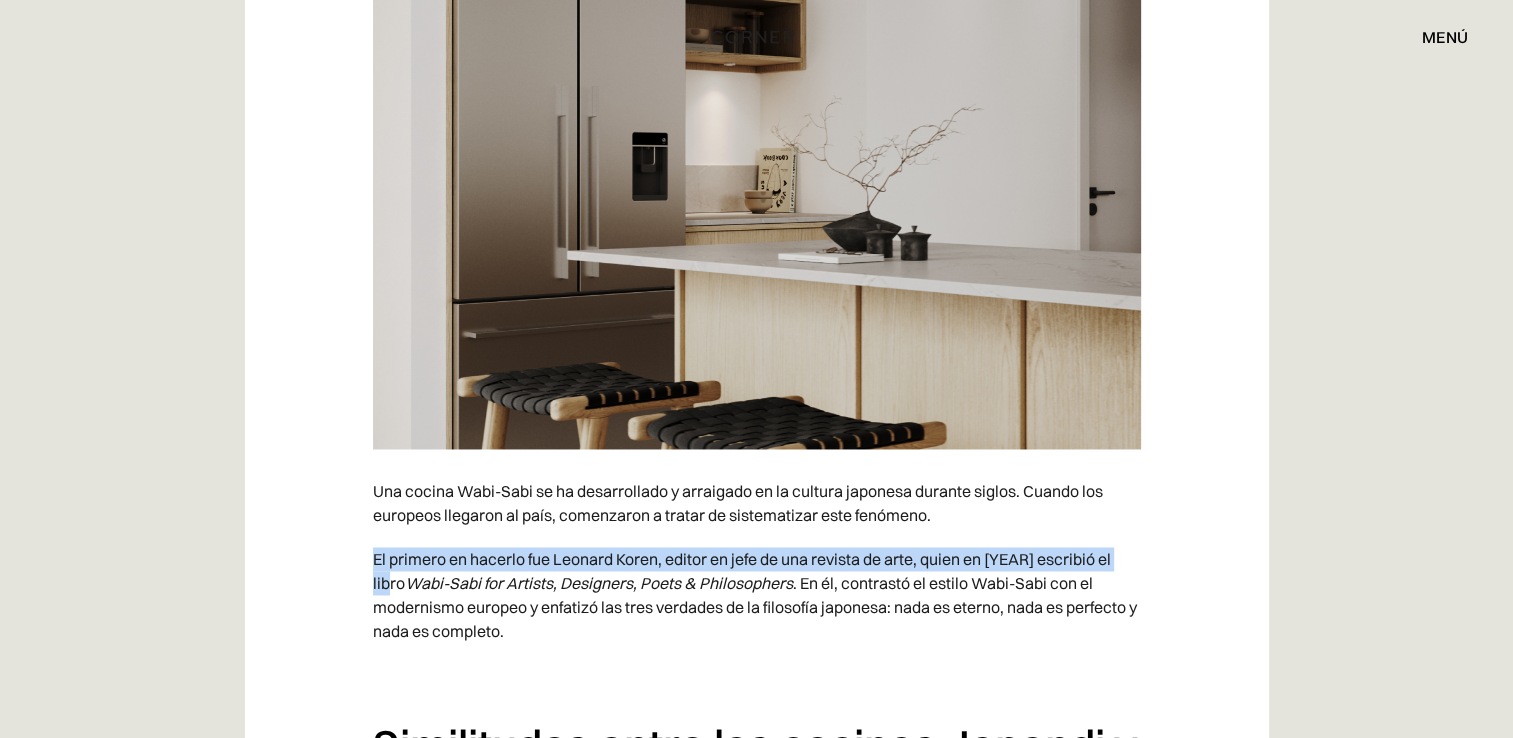 drag, startPoint x: 372, startPoint y: 579, endPoint x: 1172, endPoint y: 586, distance: 800.03064 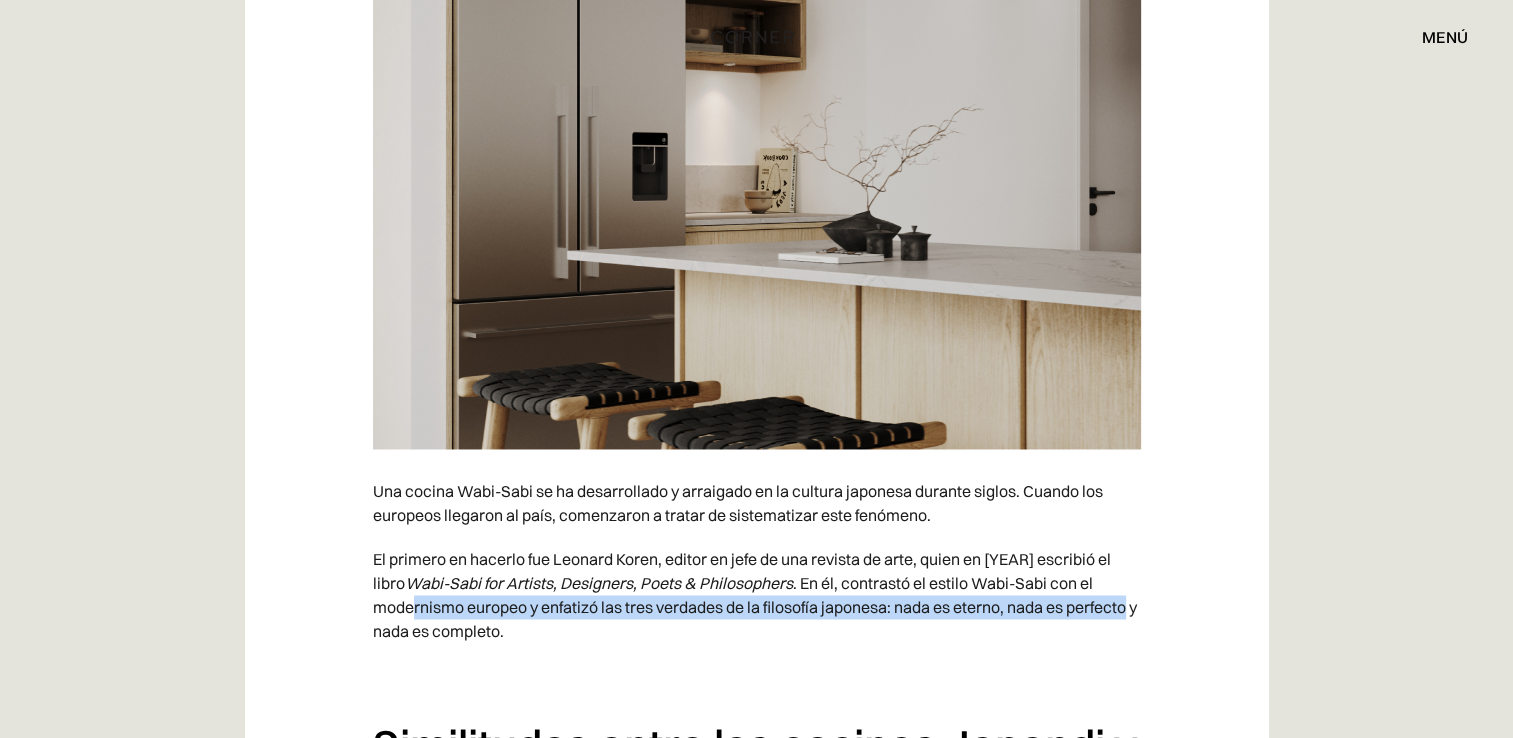 drag, startPoint x: 412, startPoint y: 626, endPoint x: 1148, endPoint y: 642, distance: 736.1739 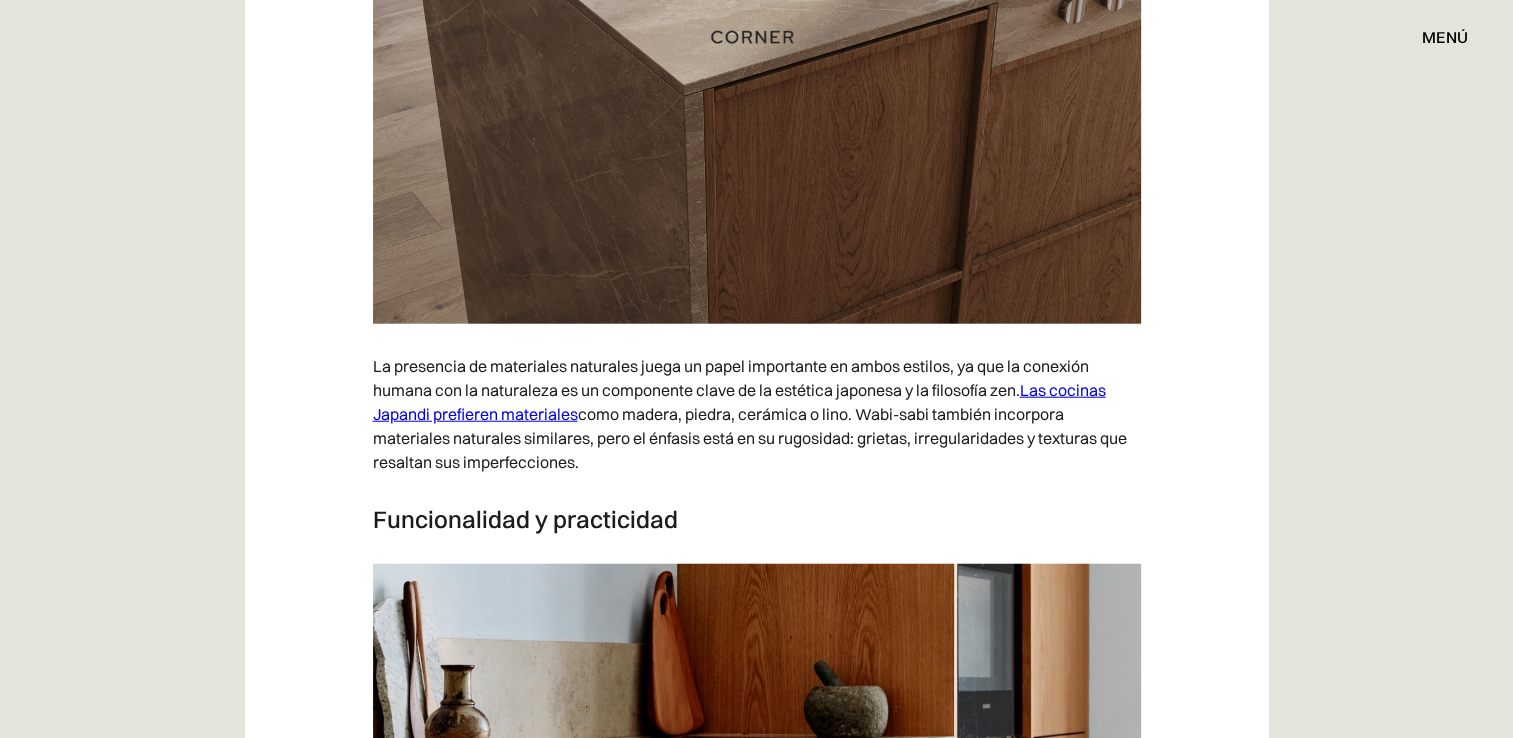 scroll, scrollTop: 5077, scrollLeft: 0, axis: vertical 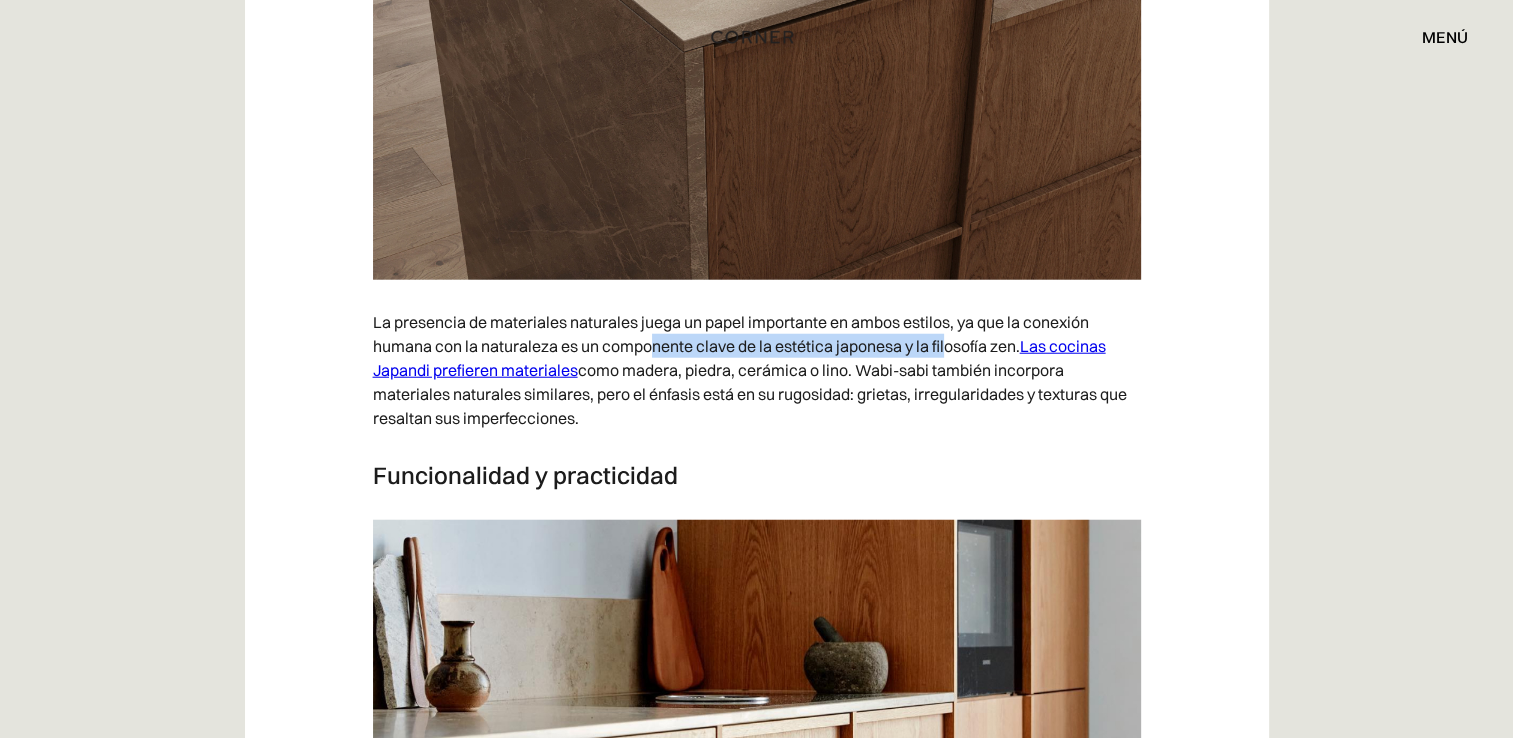 drag, startPoint x: 657, startPoint y: 370, endPoint x: 948, endPoint y: 374, distance: 291.0275 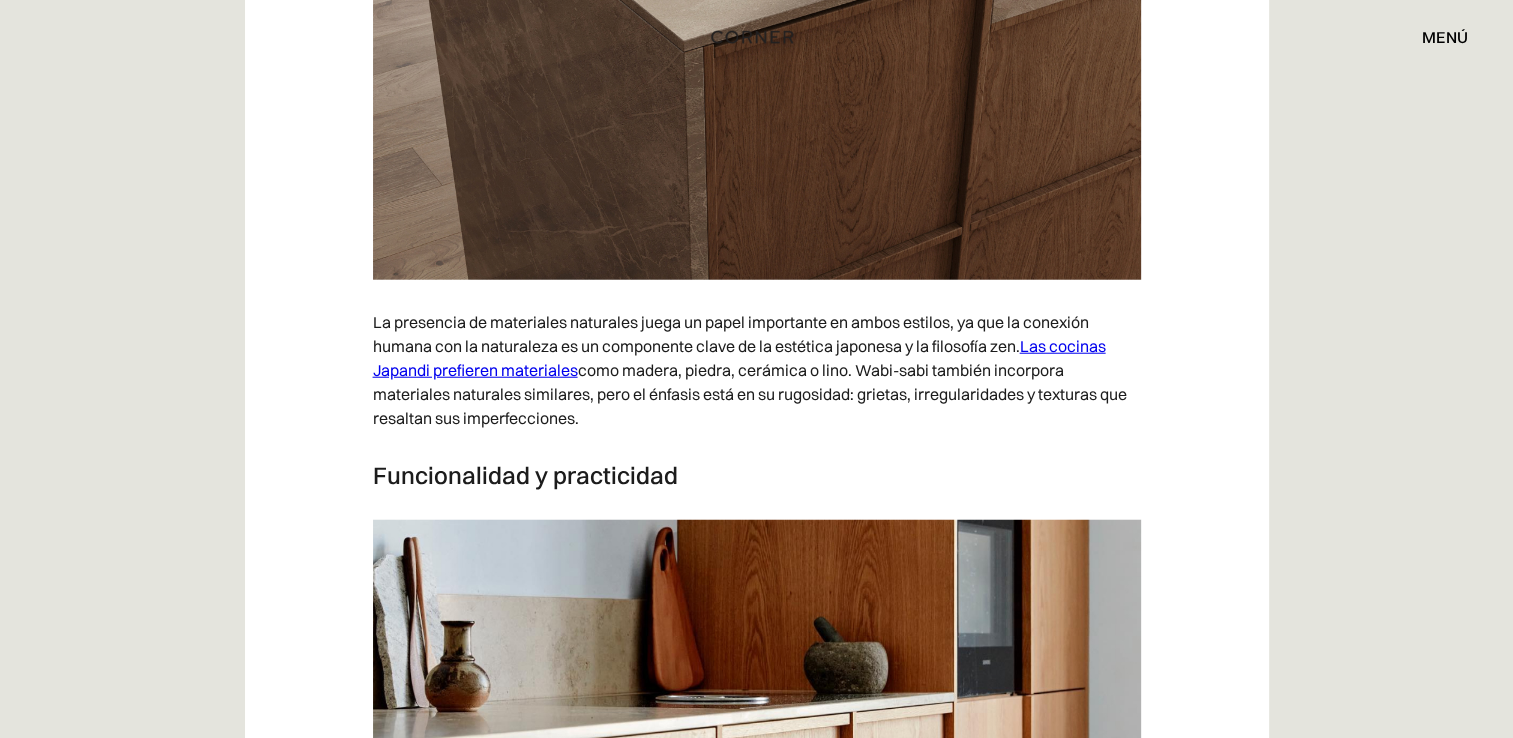 drag, startPoint x: 948, startPoint y: 374, endPoint x: 775, endPoint y: 402, distance: 175.25125 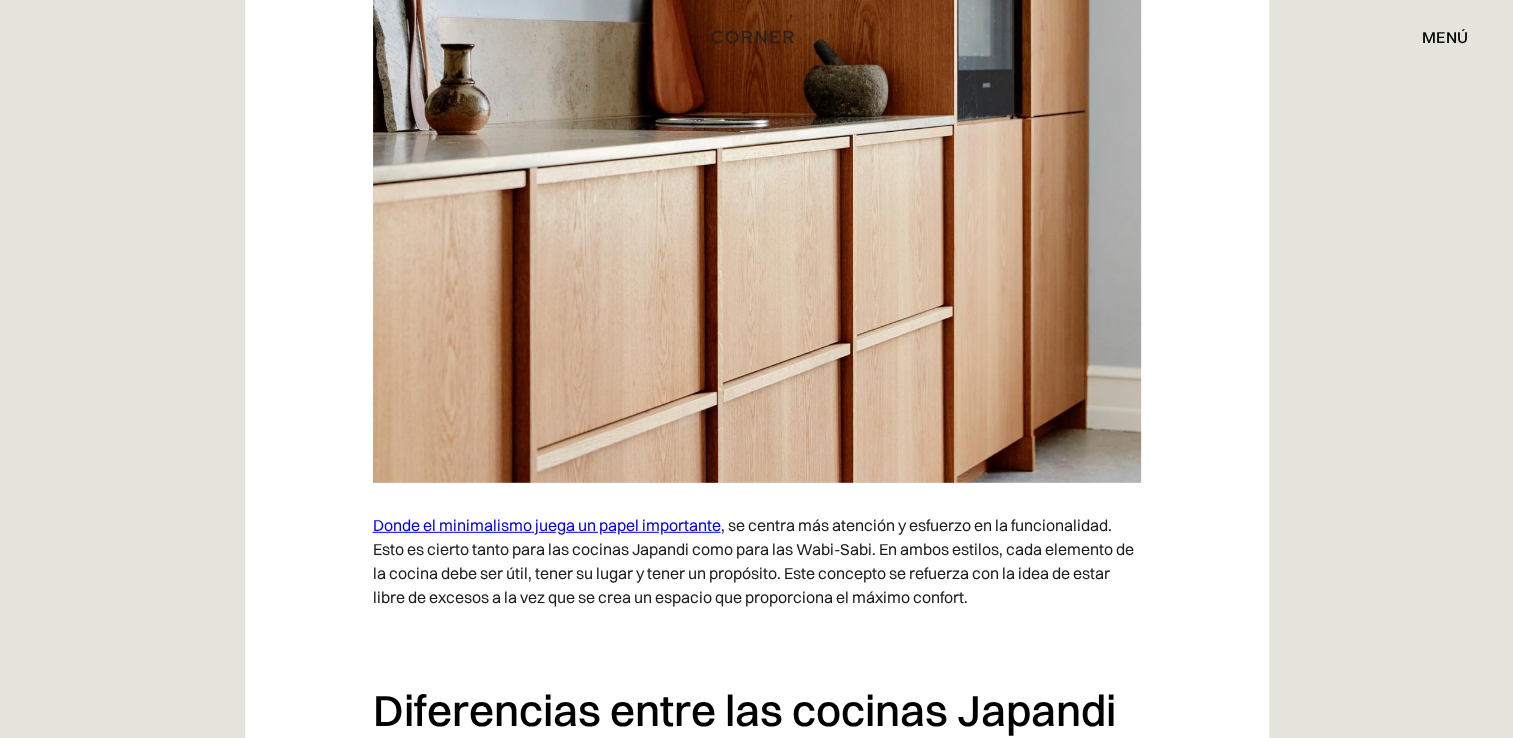 scroll, scrollTop: 5677, scrollLeft: 0, axis: vertical 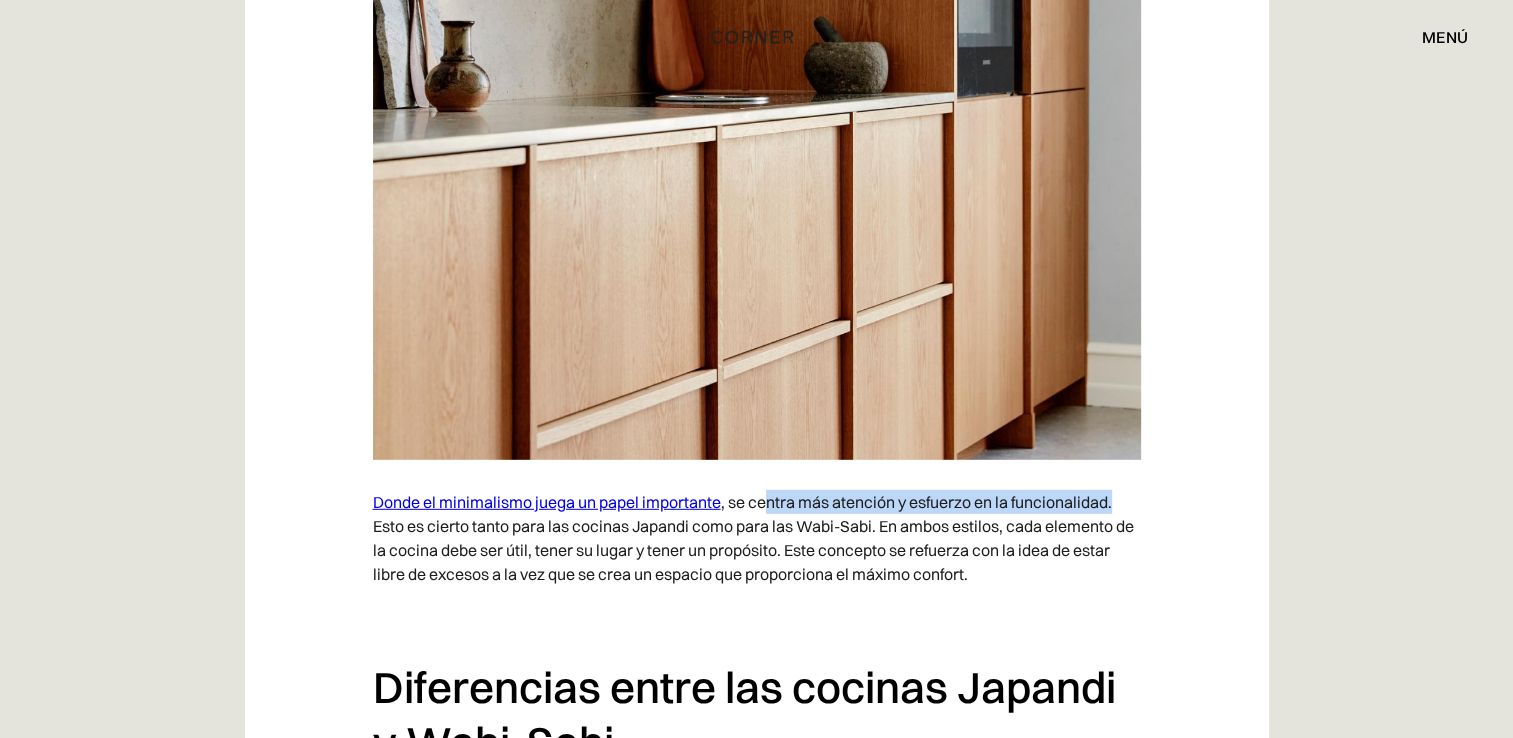 drag, startPoint x: 763, startPoint y: 522, endPoint x: 1130, endPoint y: 520, distance: 367.00546 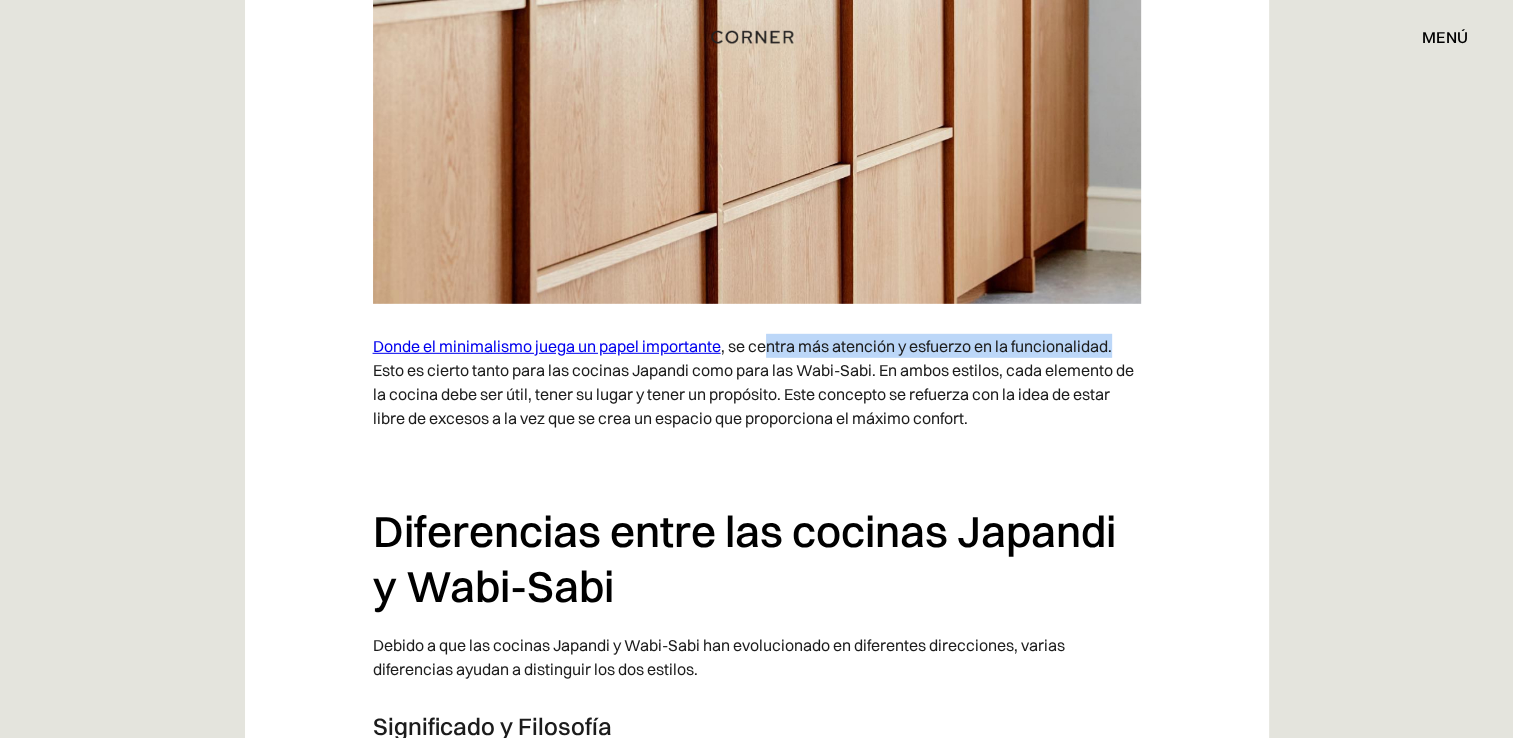 scroll, scrollTop: 5877, scrollLeft: 0, axis: vertical 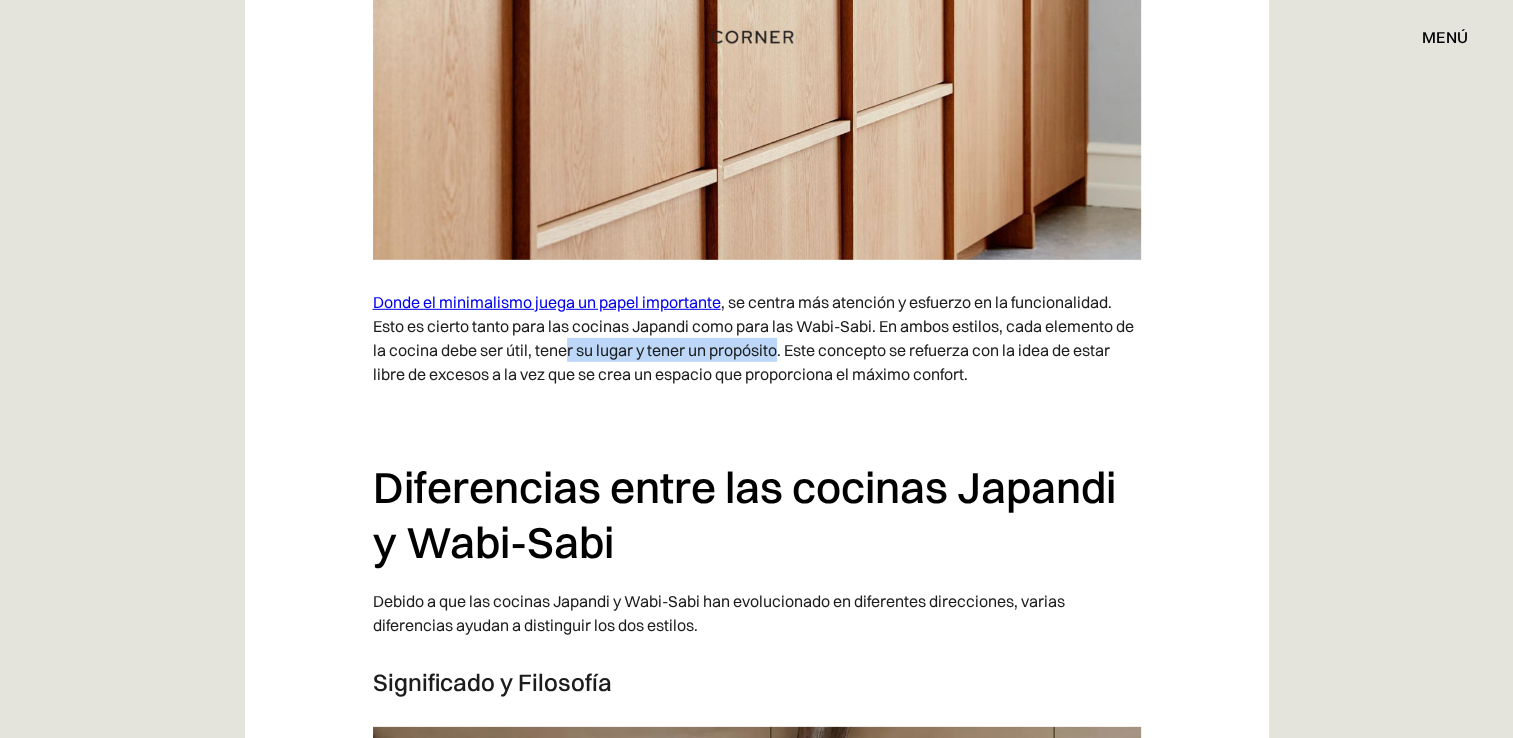 drag, startPoint x: 587, startPoint y: 366, endPoint x: 801, endPoint y: 372, distance: 214.08409 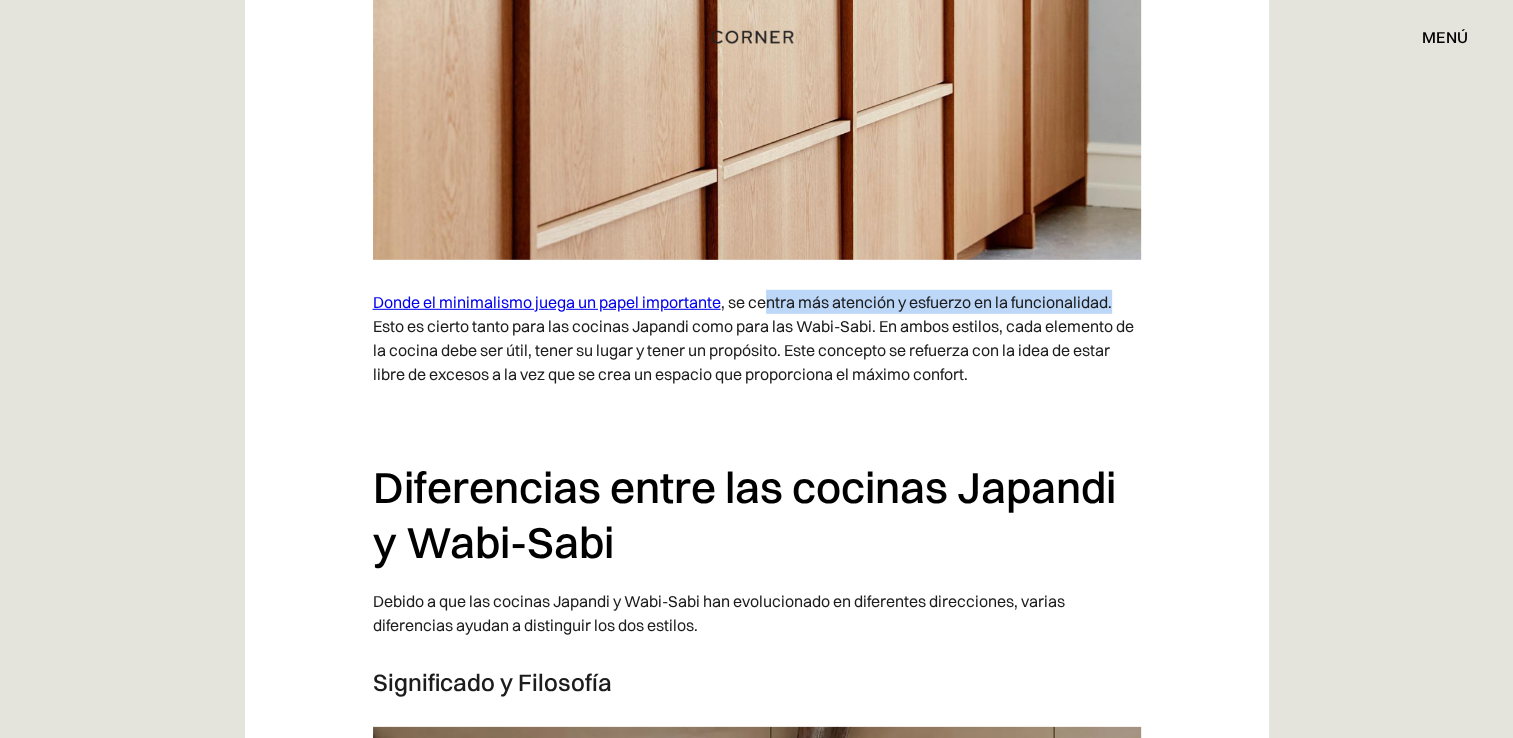 drag, startPoint x: 763, startPoint y: 323, endPoint x: 1125, endPoint y: 330, distance: 362.0677 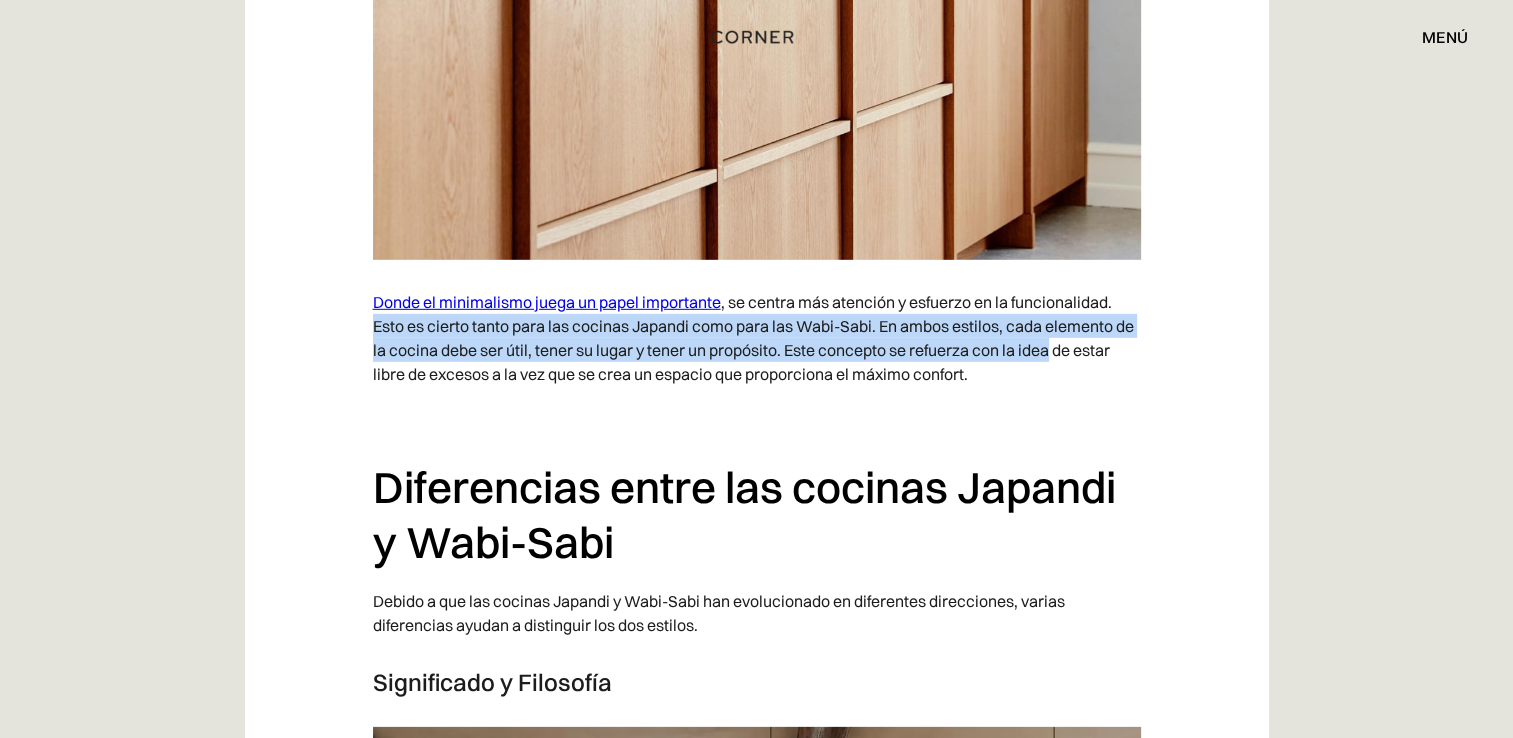 drag, startPoint x: 368, startPoint y: 348, endPoint x: 1076, endPoint y: 380, distance: 708.7228 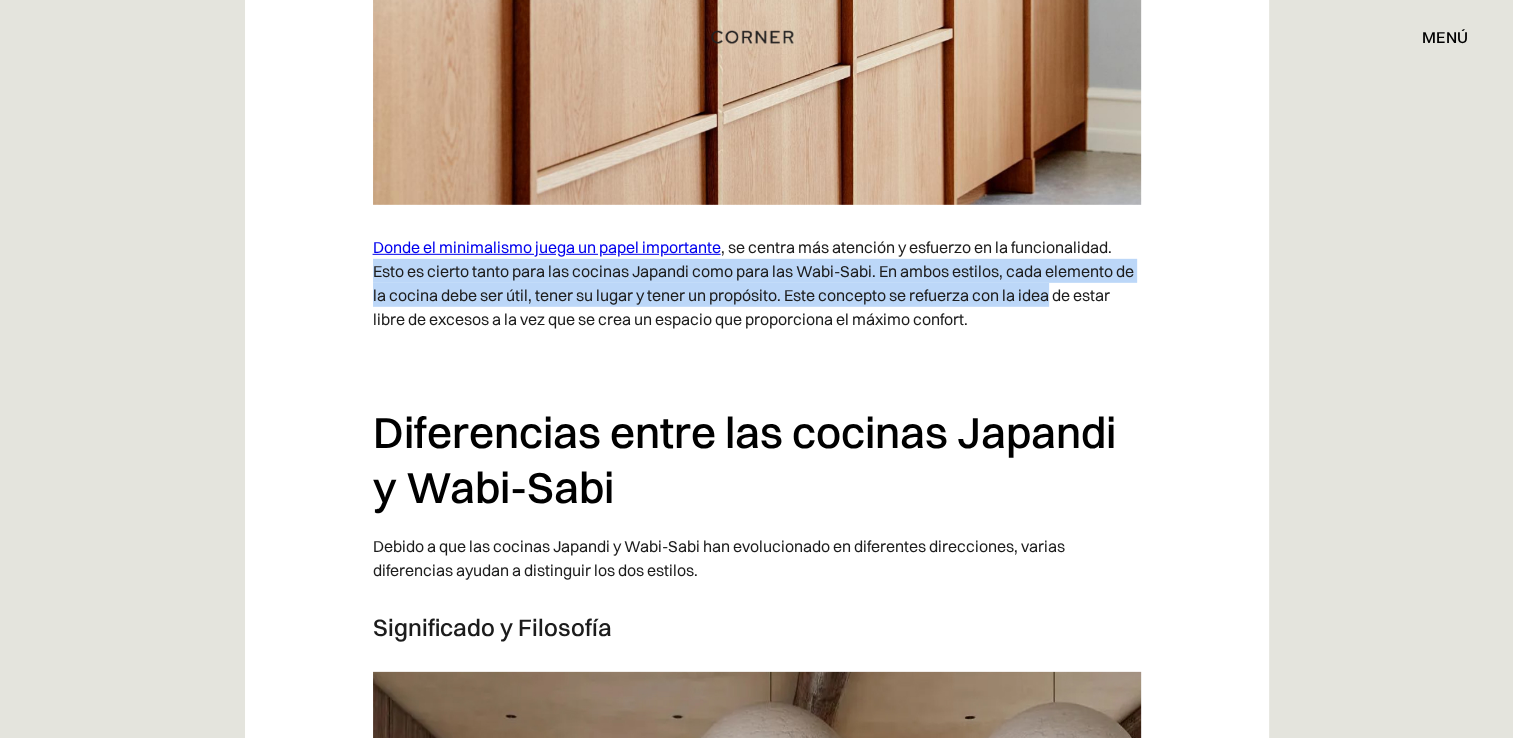 scroll, scrollTop: 5978, scrollLeft: 0, axis: vertical 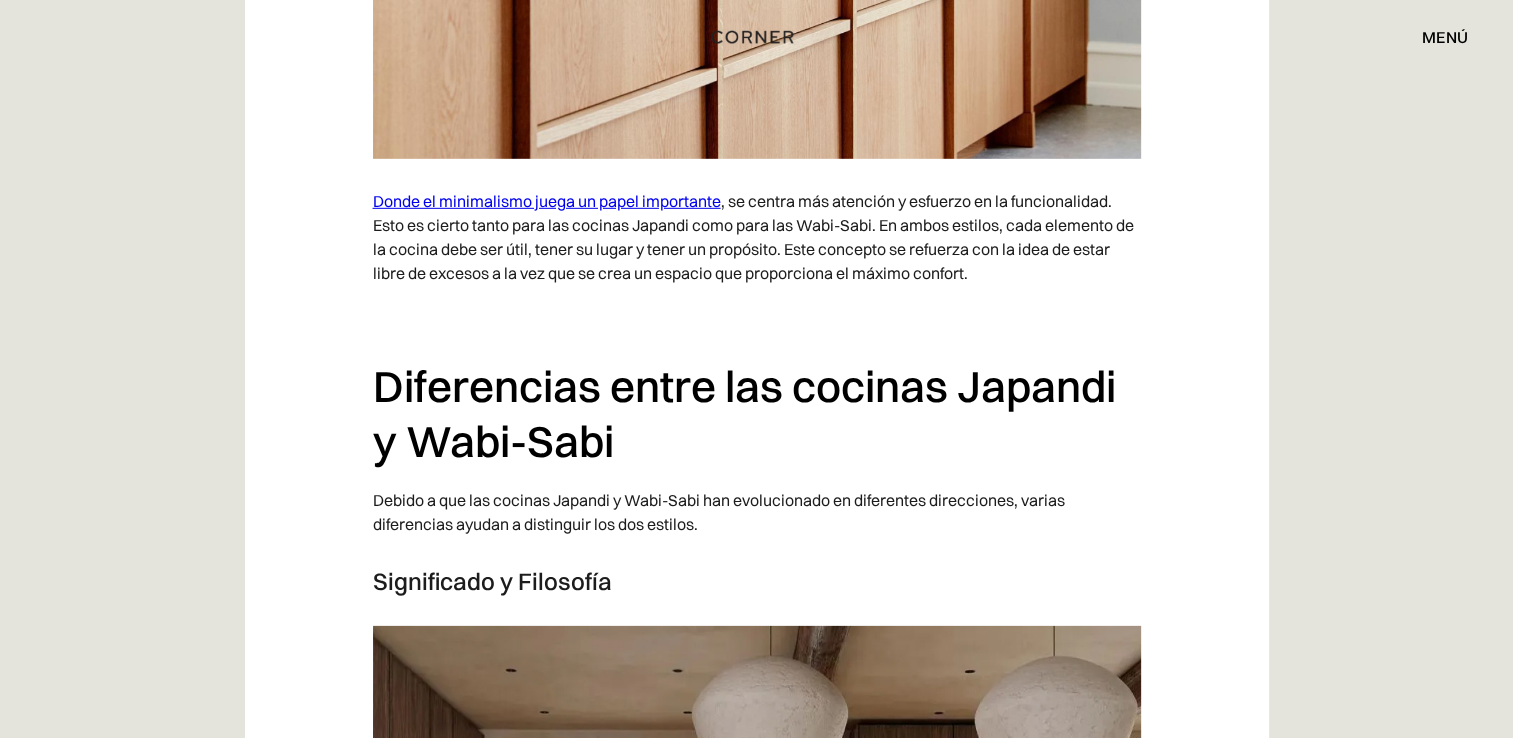 click on "En los últimos años, el  diseño de interiores japonés  se ha vuelto particularmente popular. Pero, ¿por qué este estilo oriental se ha vuelto tan popular? En primer lugar, la filosofía japonesa está directamente relacionada con la estética y la creación del mundo circundante. Se implementa en la vida cotidiana como un hábito. Entre los componentes importantes de la estética japonesa, podemos destacar la simplicidad, la integridad de la naturaleza y la persona, y un enfoque reflexivo de la vida. Esta filosofía se refleja mejor en dos diseños: cocinas Japandi y cocinas Wabi-Sabi. ‍ El origen de las cocinas Japandi El estilo Japandi es una fusión de elementos de diseño japoneses y  escandinavos . Ambos estilos comparten los principios del minimalismo, y es esta base compartida la que hace que la combinación sea tan exitosa. La historia del  diseño de cocinas Japandi ‍ El origen de las cocinas Wabi-Sabi La historia  del diseño de cocinas Wabi-Sabi ‍ Minimalismo y simplicidad ‍ ‍ ‍ -" at bounding box center [757, 234] 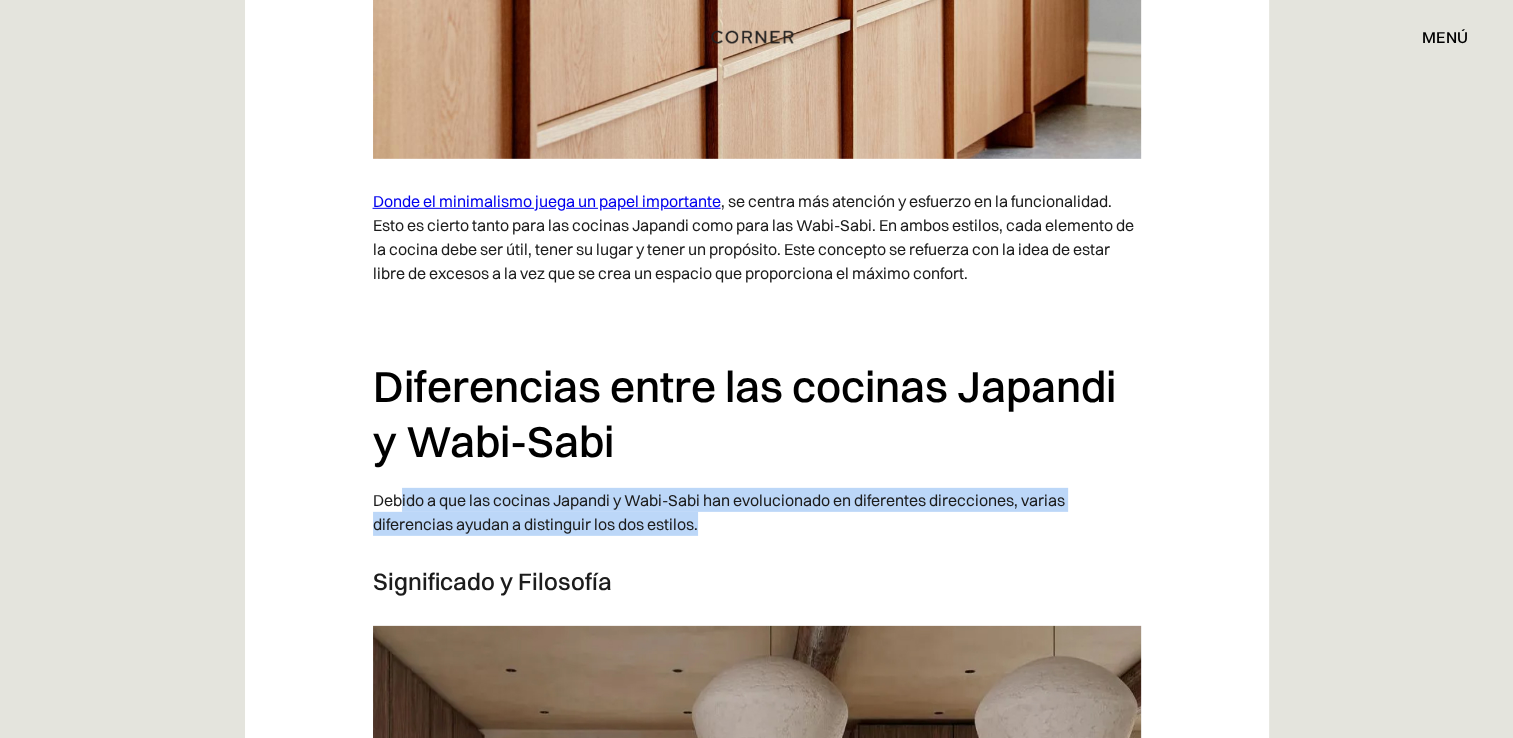 drag, startPoint x: 400, startPoint y: 525, endPoint x: 864, endPoint y: 543, distance: 464.349 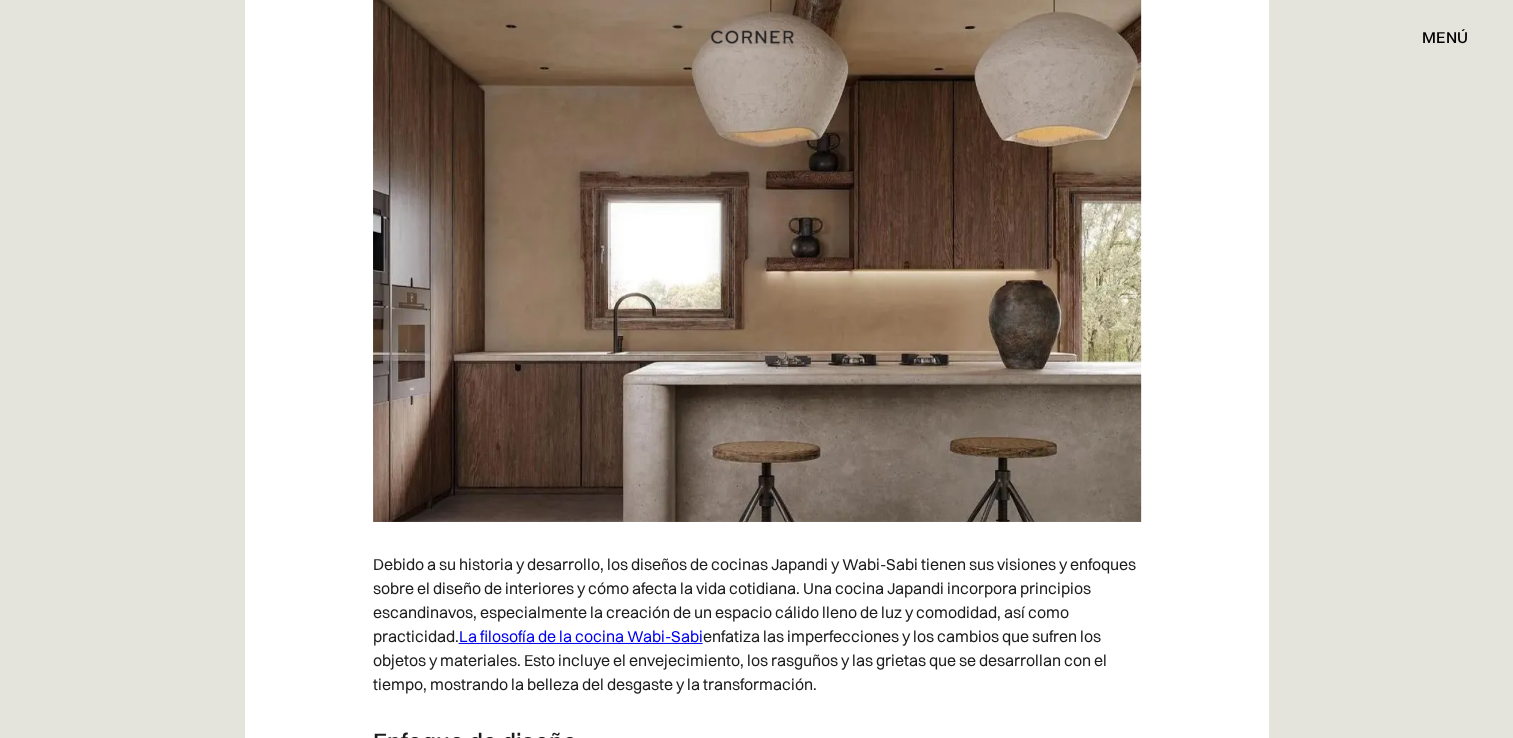 scroll, scrollTop: 6678, scrollLeft: 0, axis: vertical 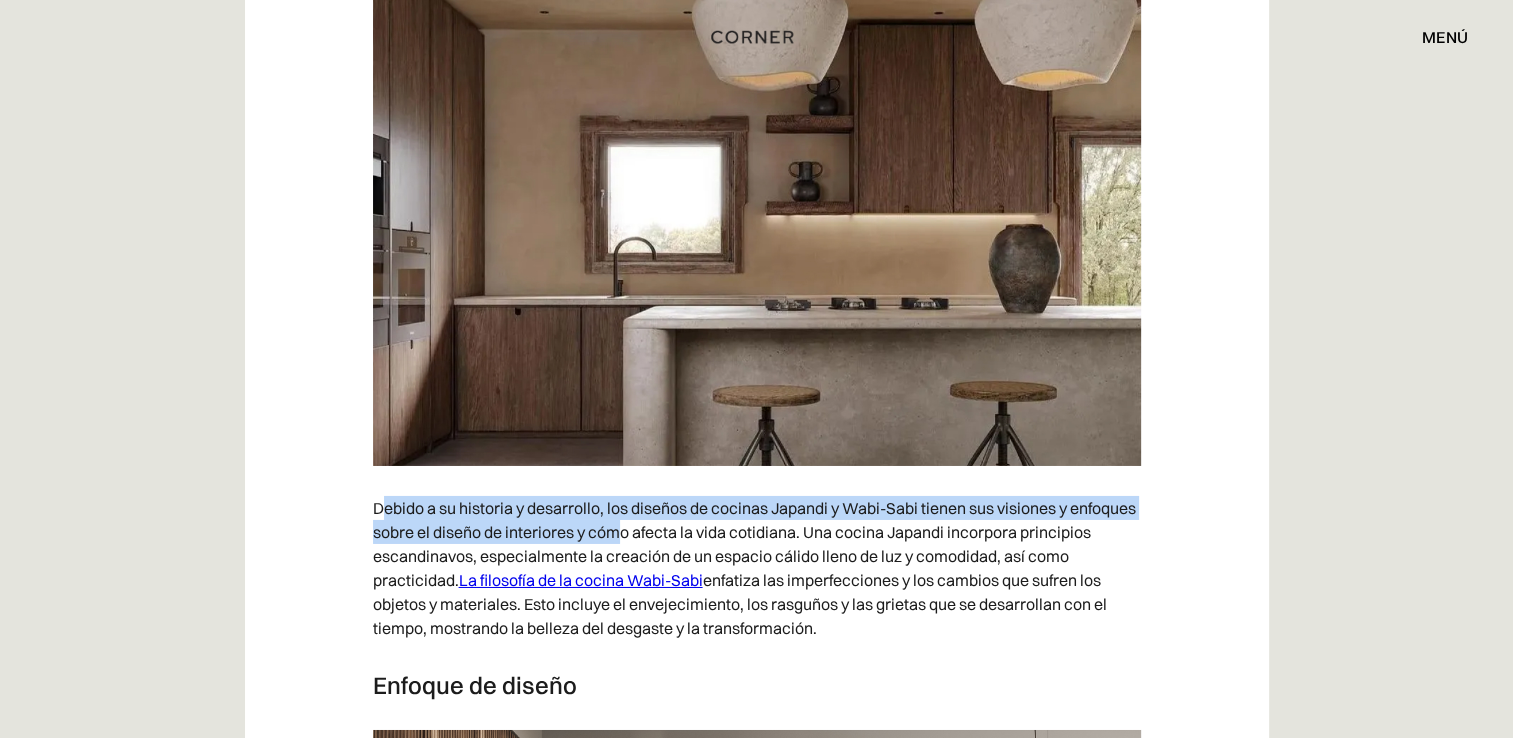 drag, startPoint x: 381, startPoint y: 520, endPoint x: 690, endPoint y: 561, distance: 311.7082 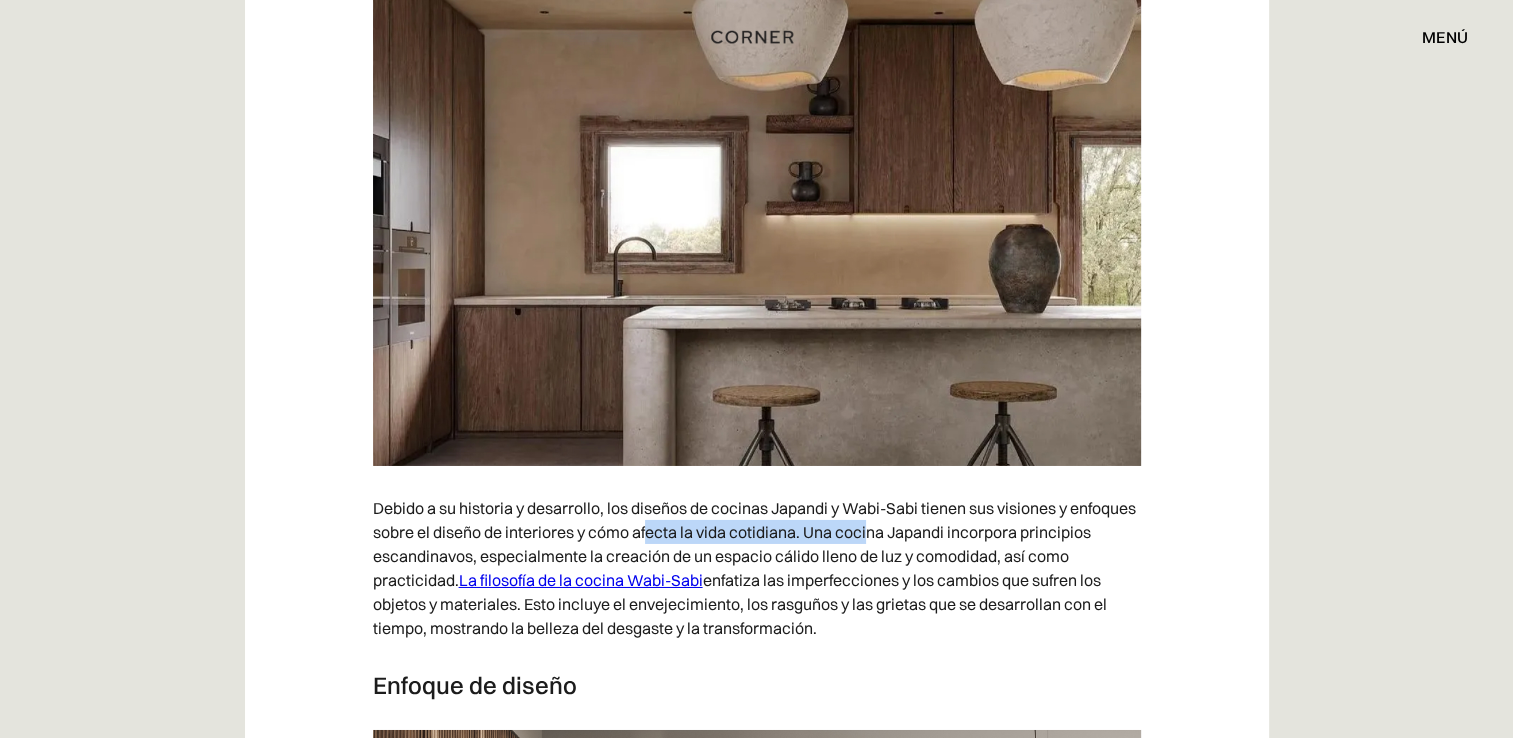 drag, startPoint x: 720, startPoint y: 545, endPoint x: 943, endPoint y: 552, distance: 223.10983 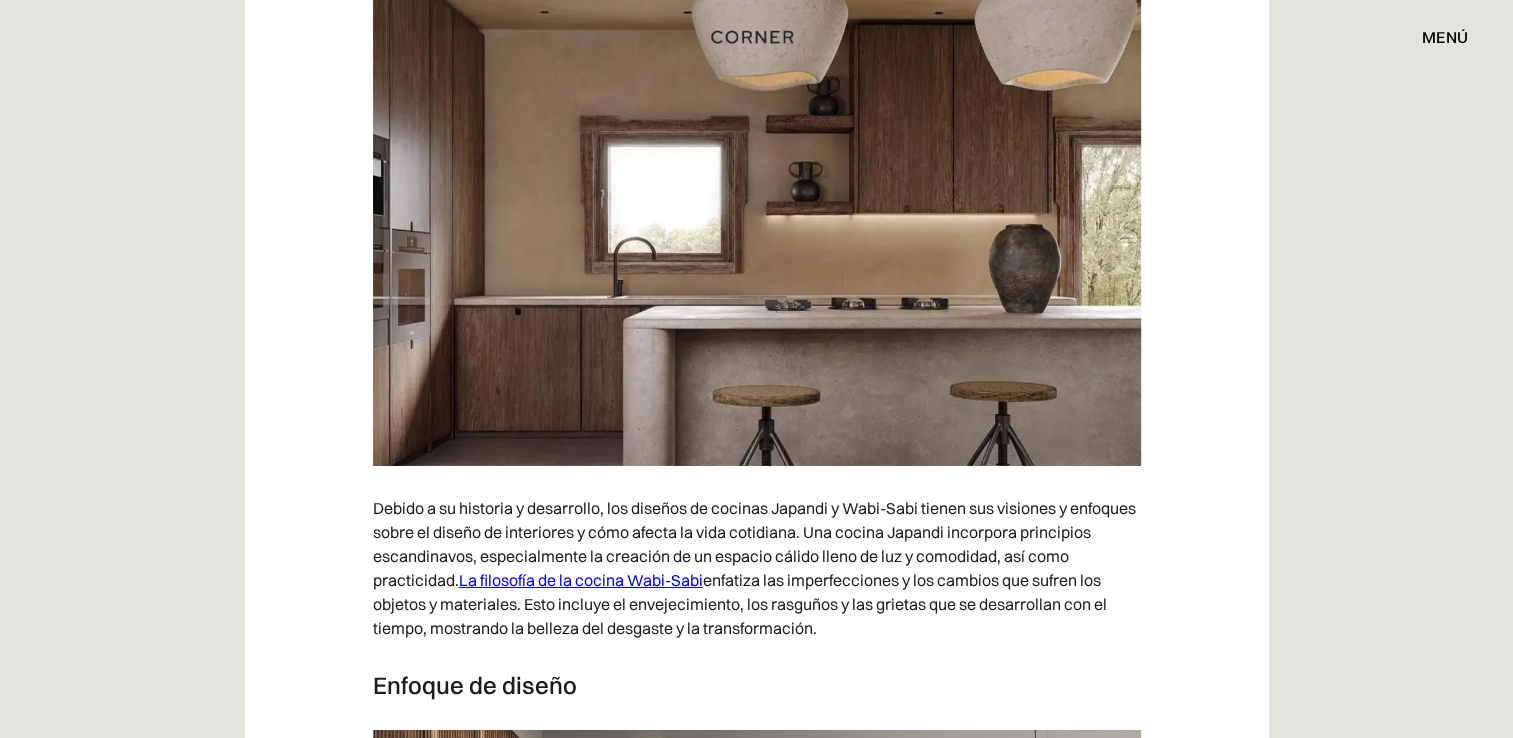 click on "Debido a su historia y desarrollo, los diseños de cocinas Japandi y Wabi-Sabi tienen sus visiones y enfoques sobre el diseño de interiores y cómo afecta la vida cotidiana. Una cocina Japandi incorpora principios escandinavos, especialmente la creación de un espacio cálido lleno de luz y comodidad, así como practicidad. La filosofía de la cocina Wabi-Sabi enfatiza las imperfecciones y los cambios que sufren los objetos y materiales. Esto incluye el envejecimiento, los rasguños y las grietas que se desarrollan con el tiempo, mostrando la belleza del desgaste y la transformación." at bounding box center (757, 568) 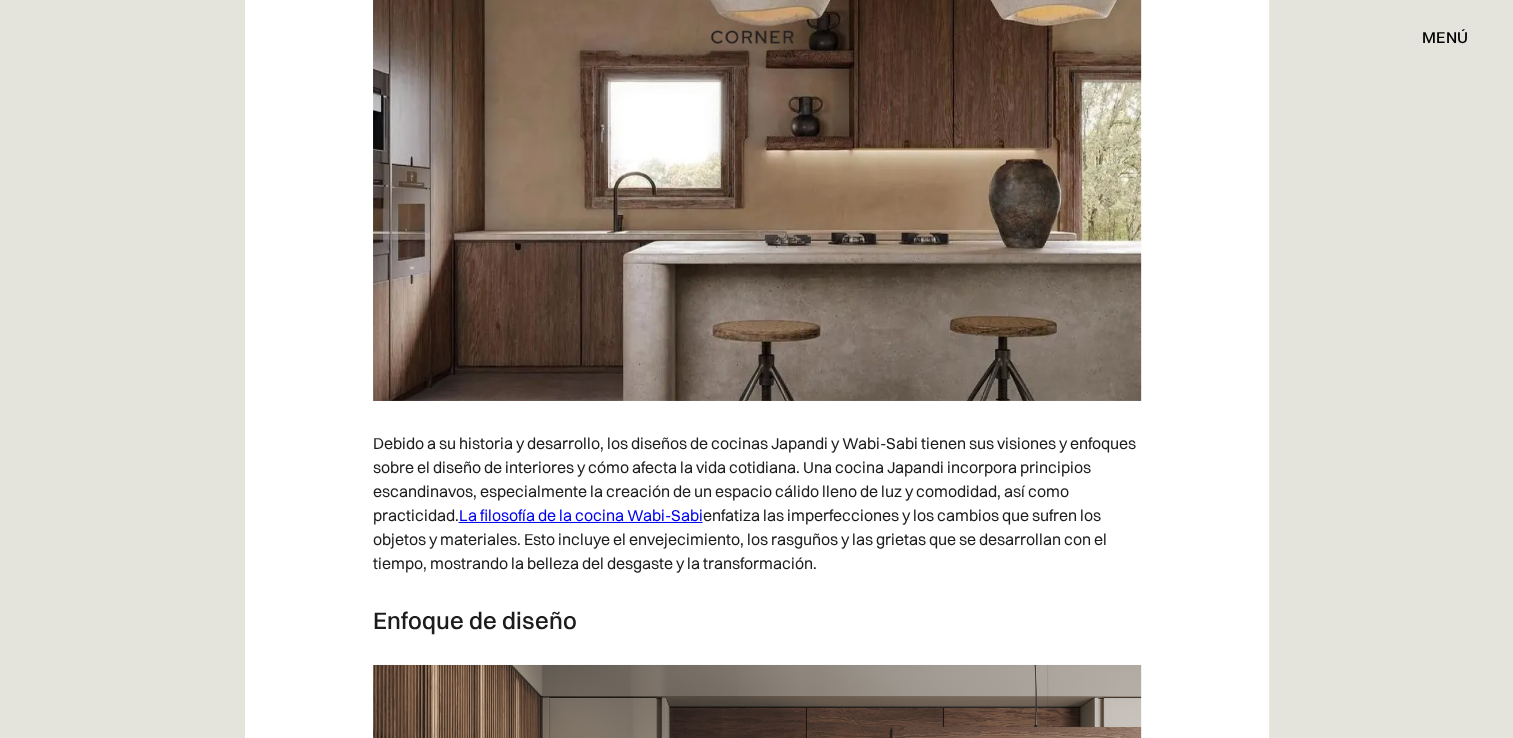 scroll, scrollTop: 6793, scrollLeft: 0, axis: vertical 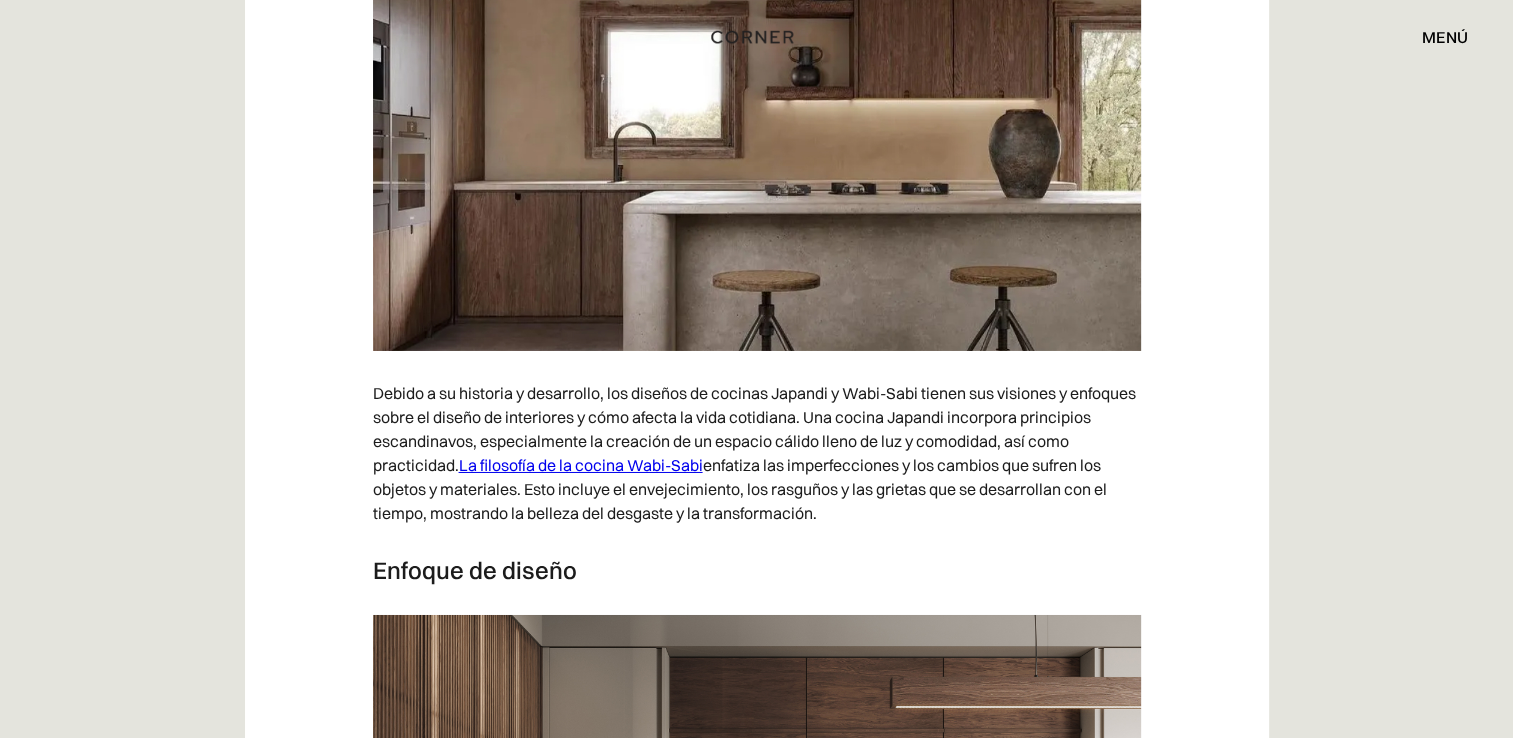 drag, startPoint x: 457, startPoint y: 502, endPoint x: 881, endPoint y: 538, distance: 425.52554 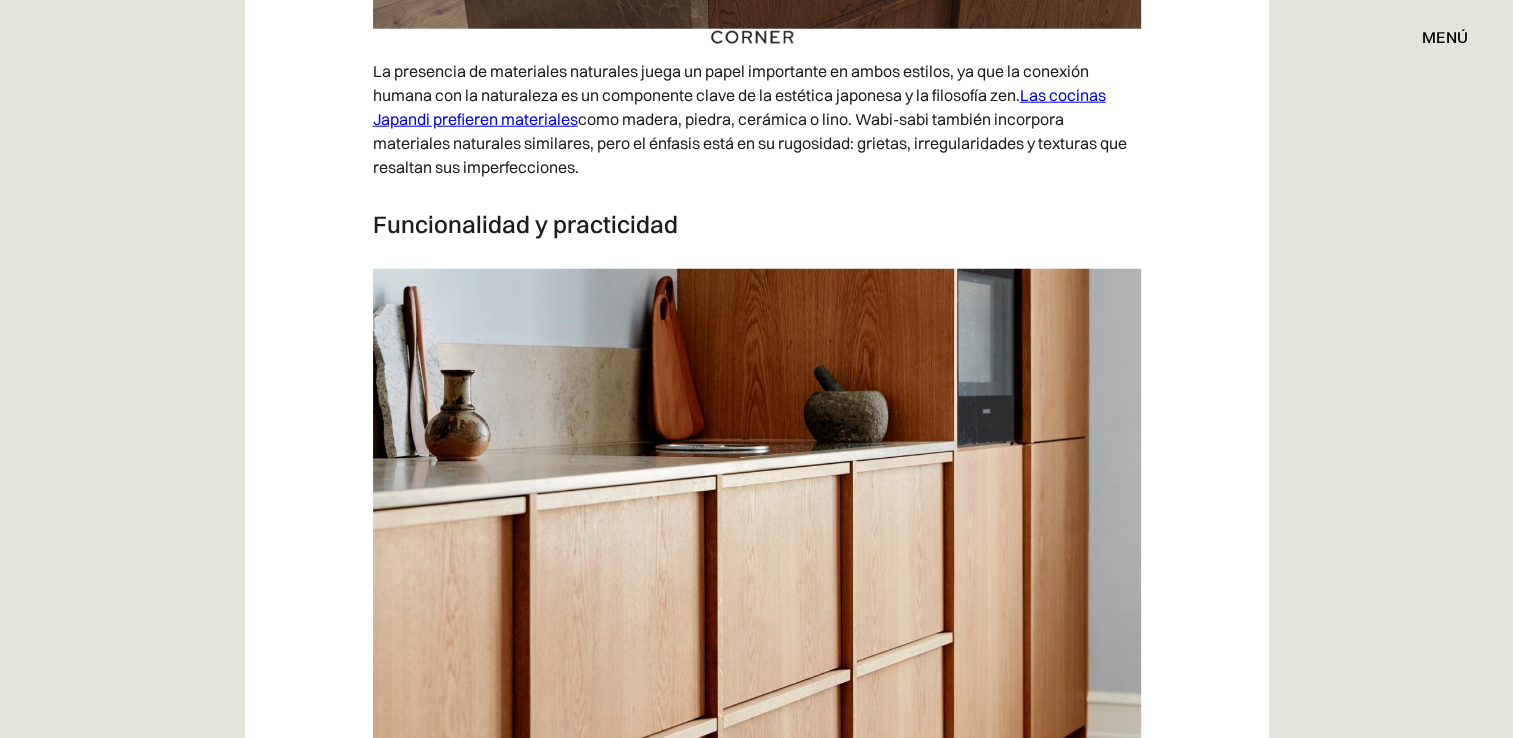 scroll, scrollTop: 5293, scrollLeft: 0, axis: vertical 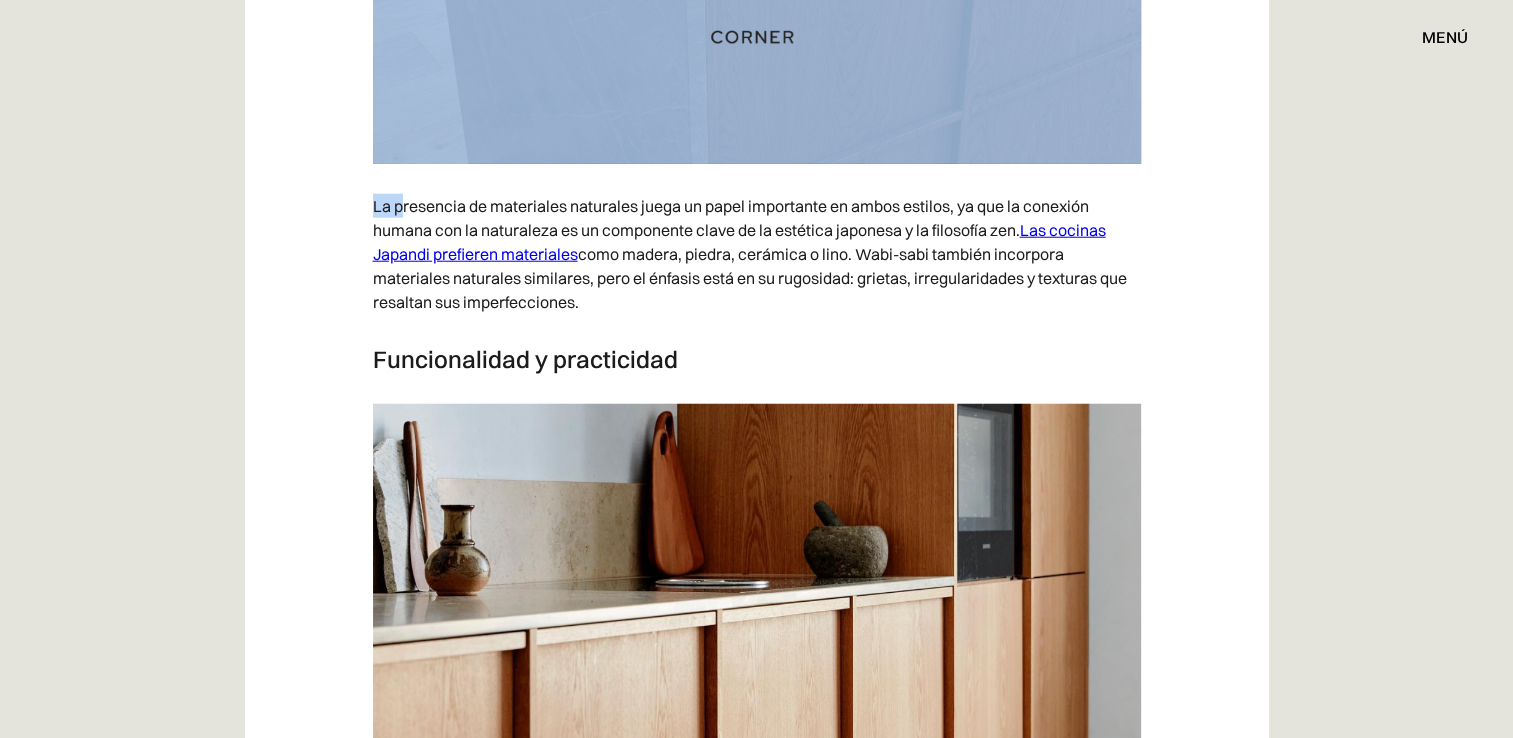 drag, startPoint x: 402, startPoint y: 122, endPoint x: 1142, endPoint y: 143, distance: 740.2979 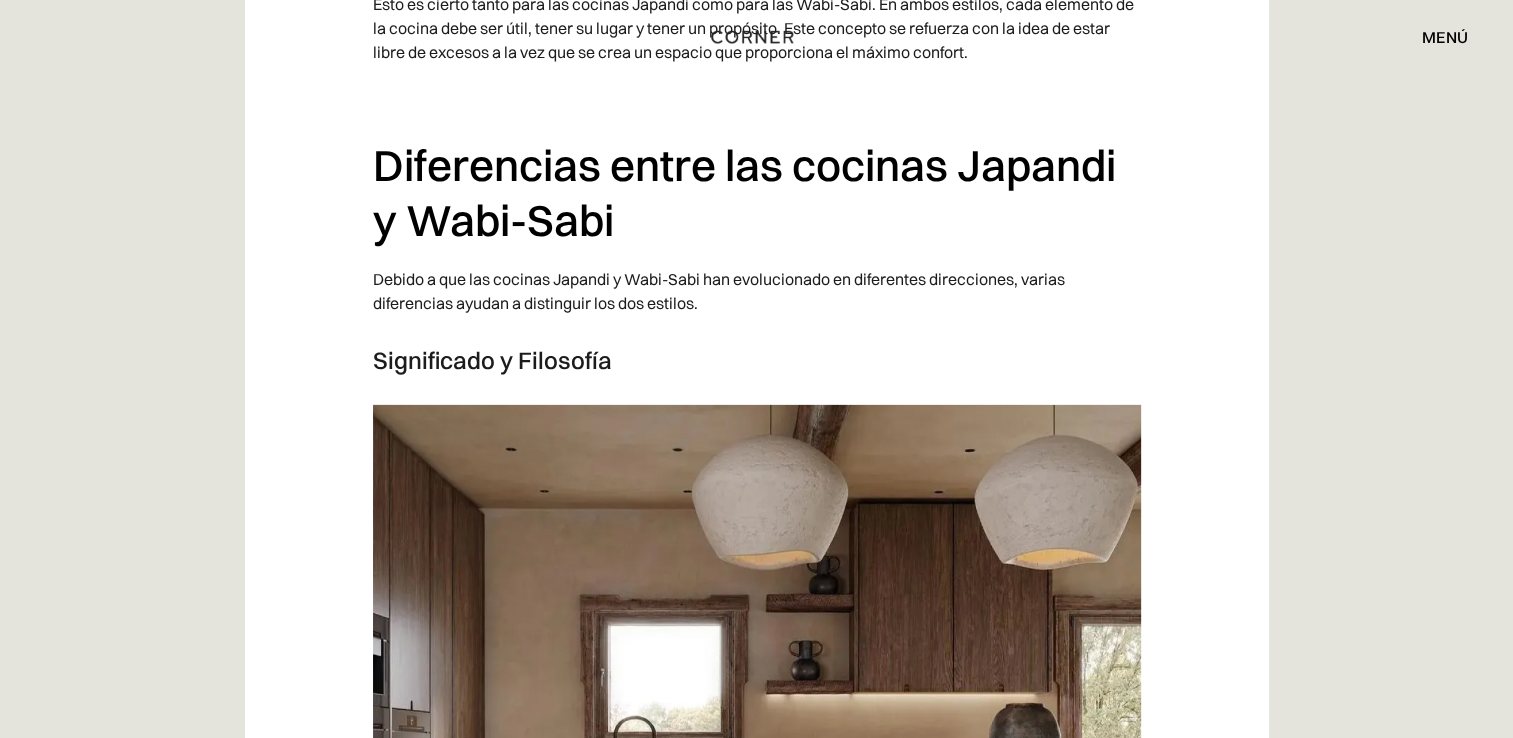 scroll, scrollTop: 6193, scrollLeft: 0, axis: vertical 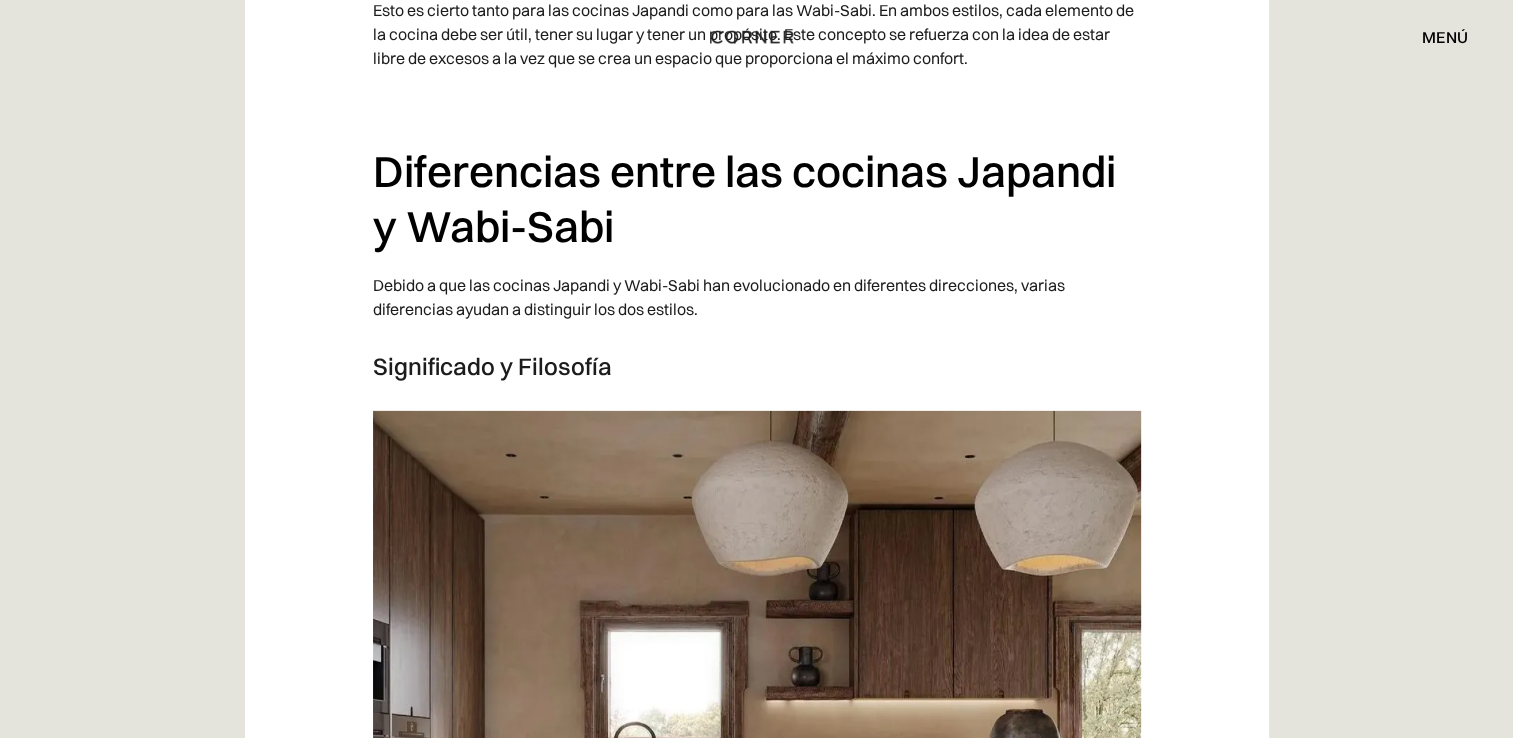 click on "Diferencias entre las cocinas Japandi y Wabi-Sabi" at bounding box center (757, 198) 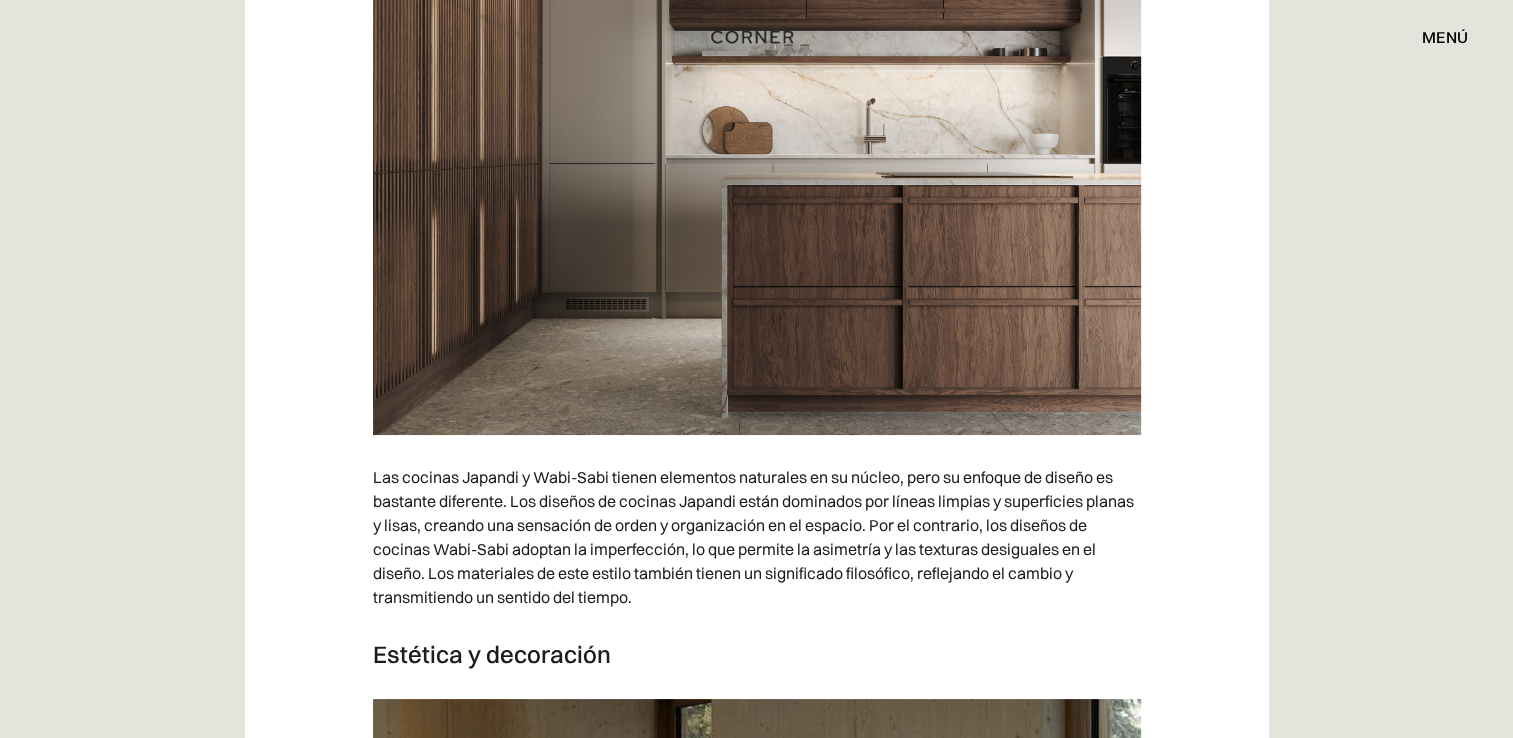 scroll, scrollTop: 7593, scrollLeft: 0, axis: vertical 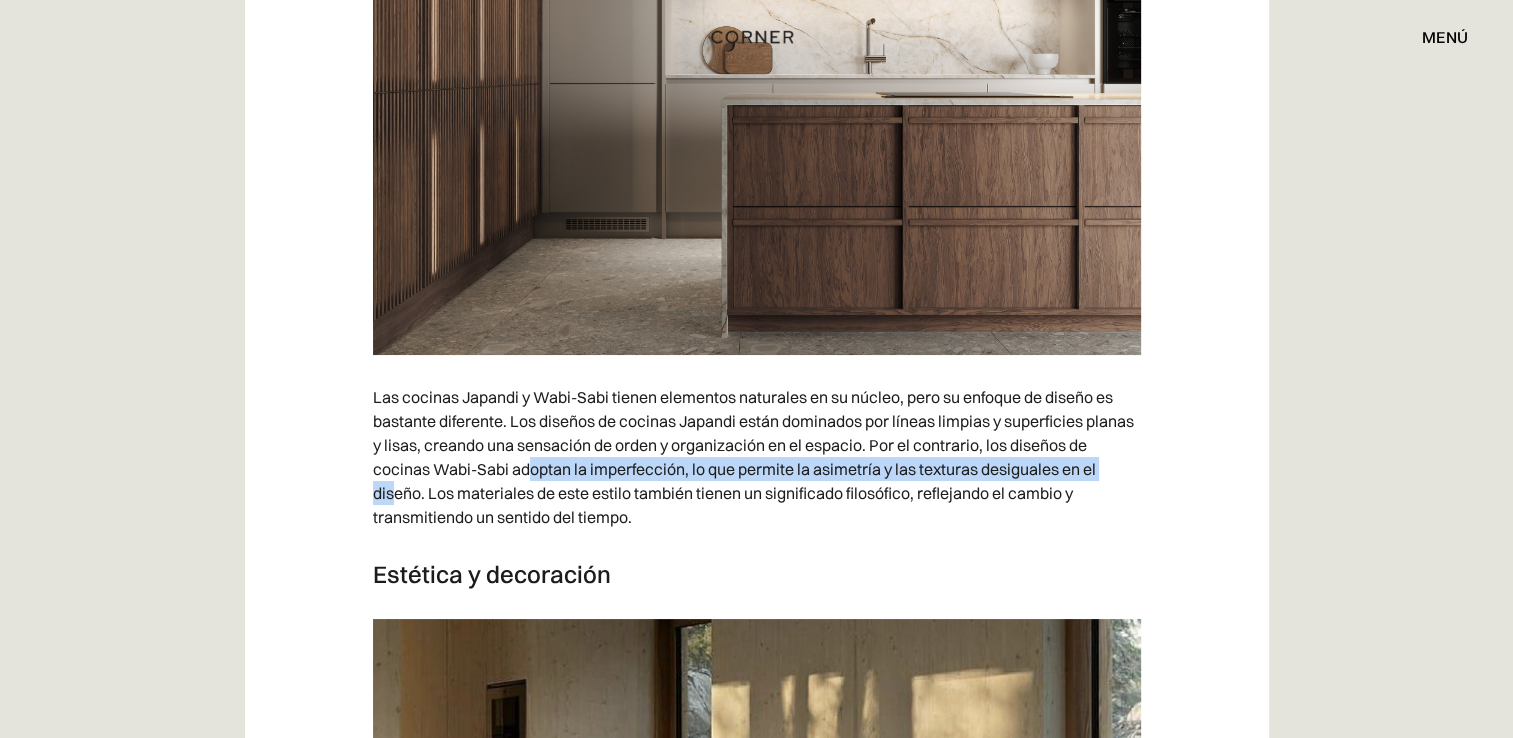 drag, startPoint x: 390, startPoint y: 505, endPoint x: 548, endPoint y: 497, distance: 158.20241 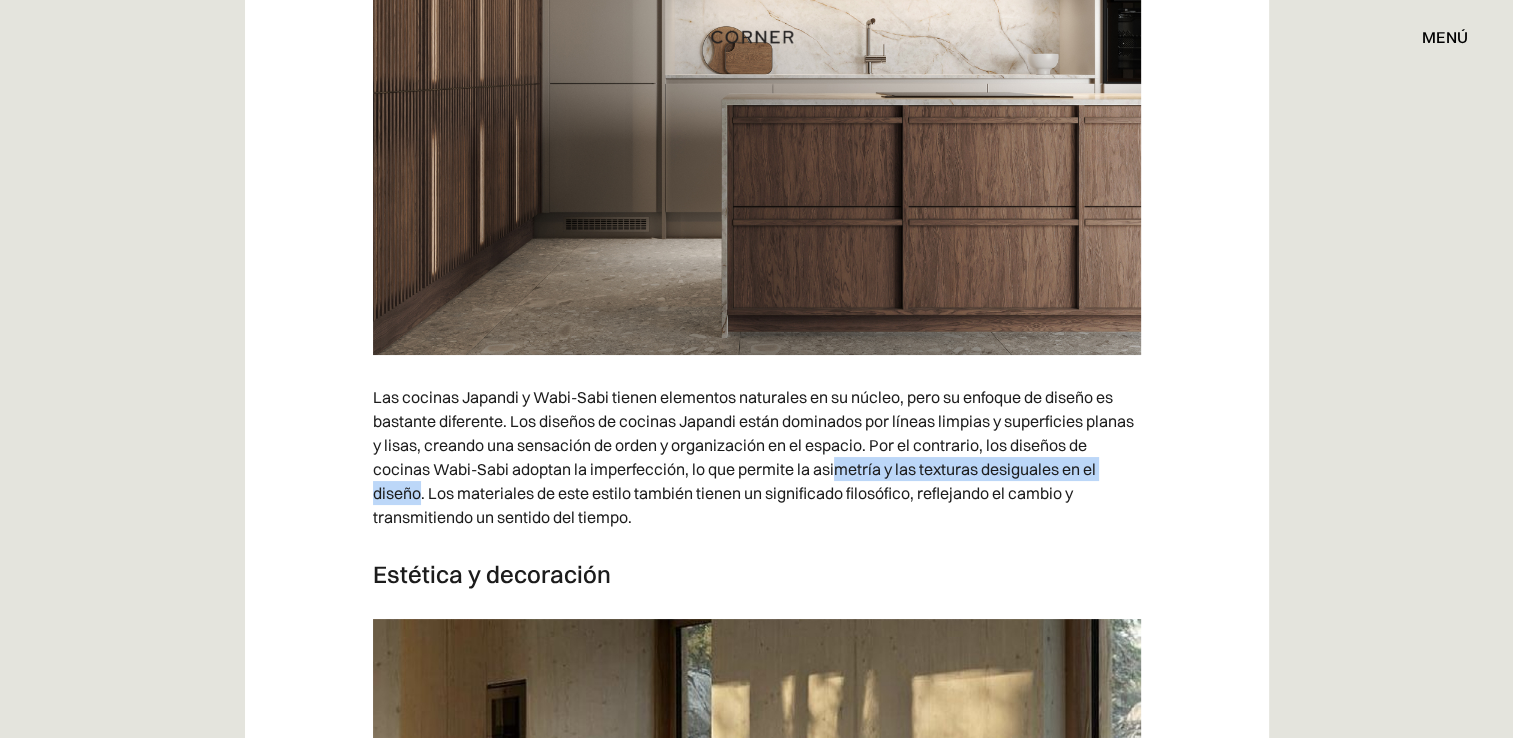 drag, startPoint x: 420, startPoint y: 519, endPoint x: 861, endPoint y: 491, distance: 441.888 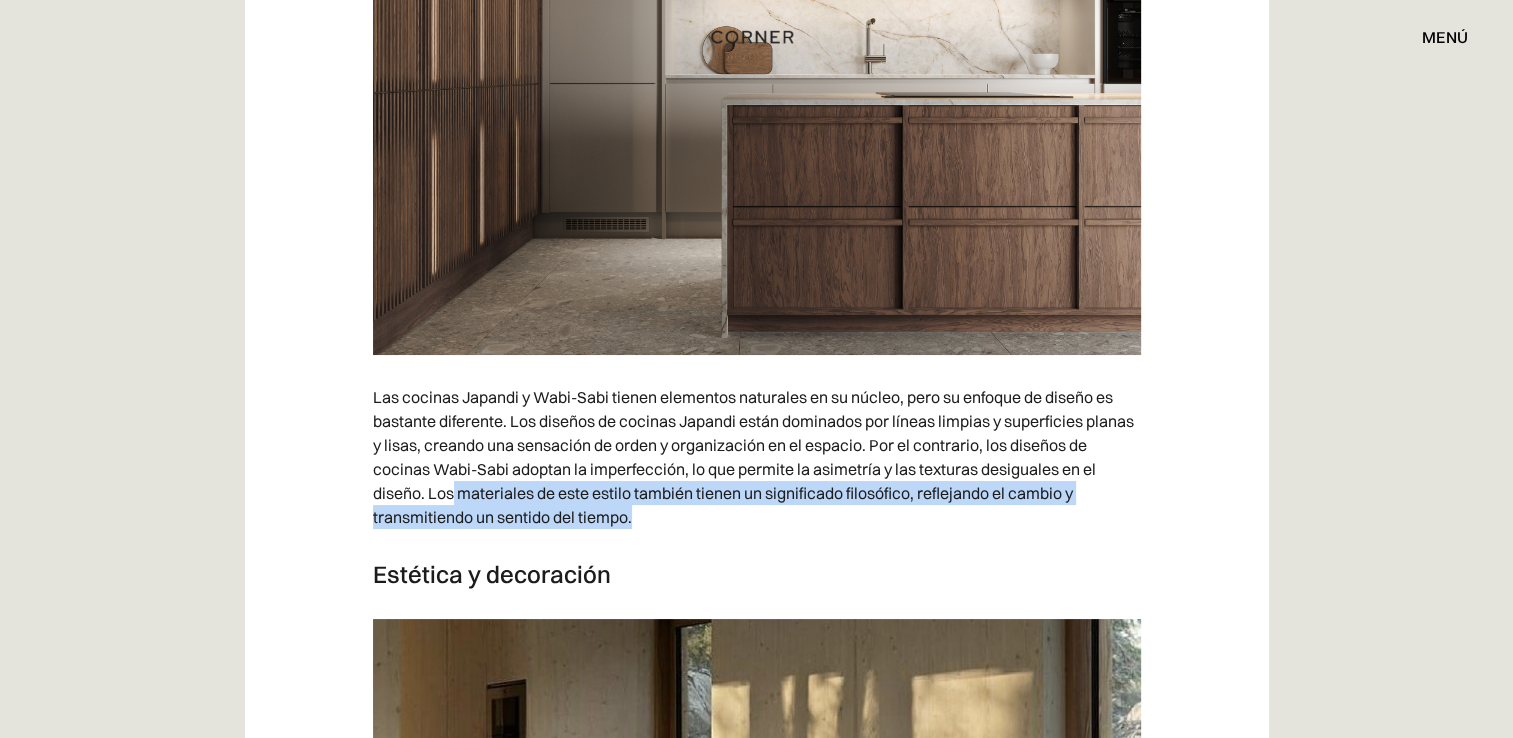 drag, startPoint x: 454, startPoint y: 522, endPoint x: 1052, endPoint y: 530, distance: 598.0535 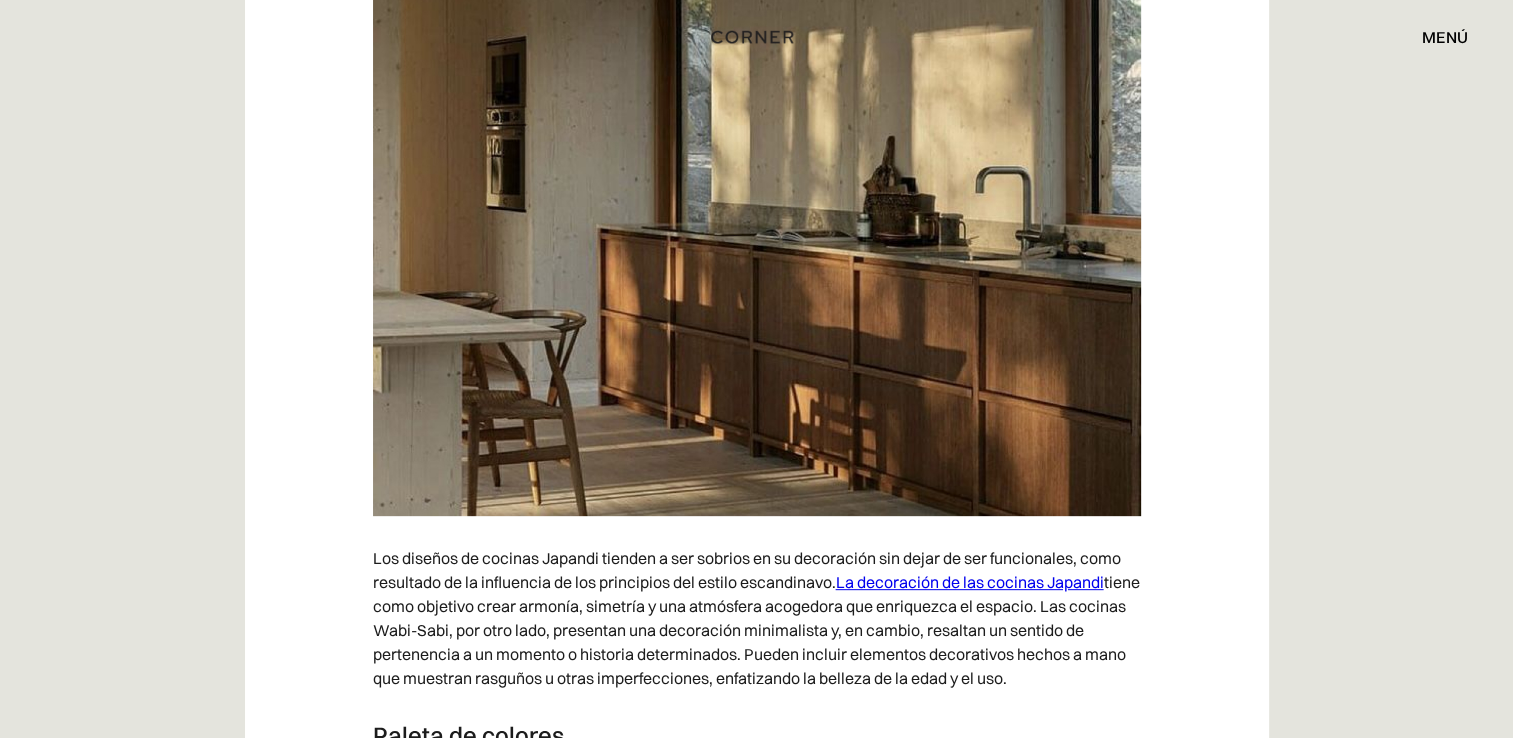 scroll, scrollTop: 8293, scrollLeft: 0, axis: vertical 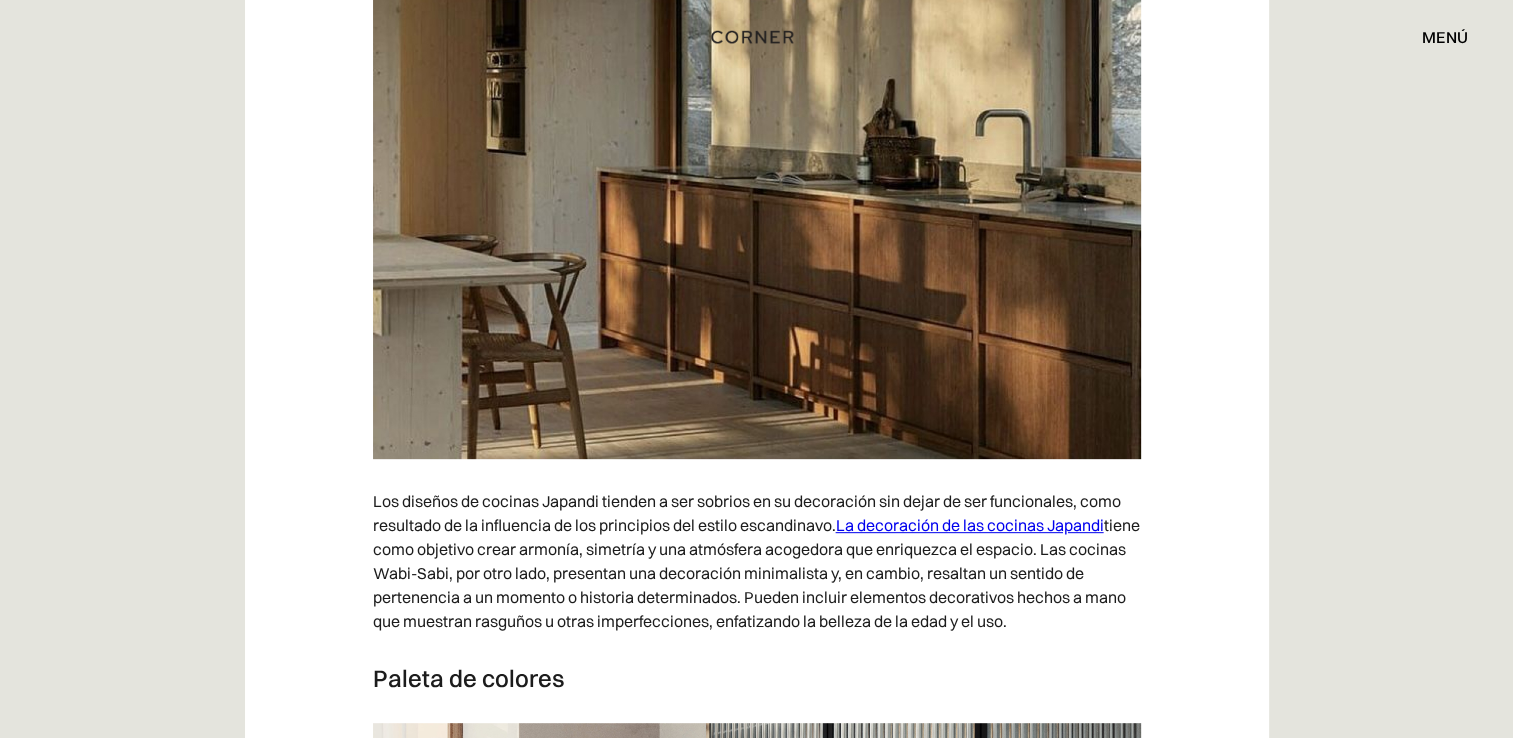 click on "La decoración de las cocinas Japandi" at bounding box center [970, 525] 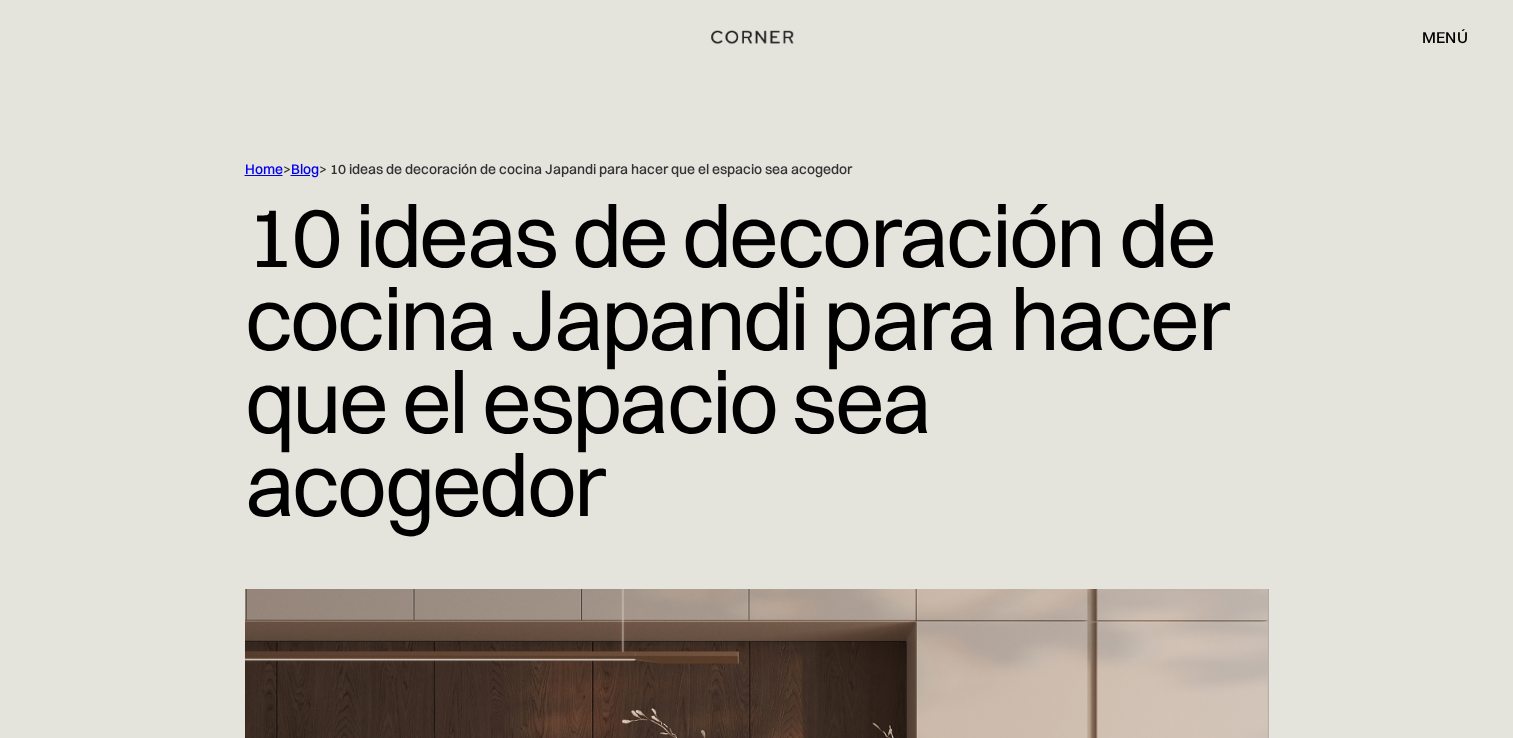 scroll, scrollTop: 0, scrollLeft: 0, axis: both 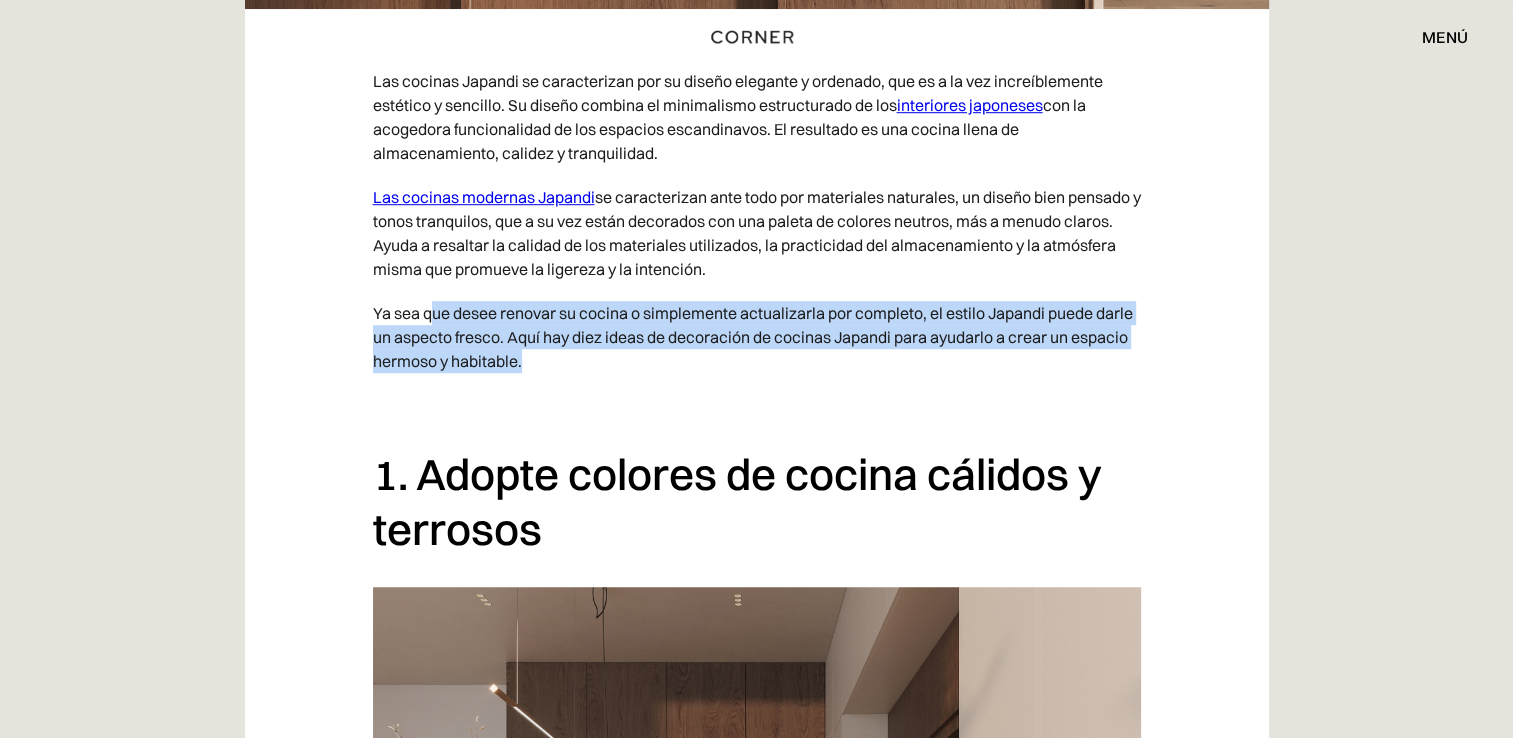 drag, startPoint x: 432, startPoint y: 316, endPoint x: 945, endPoint y: 366, distance: 515.4309 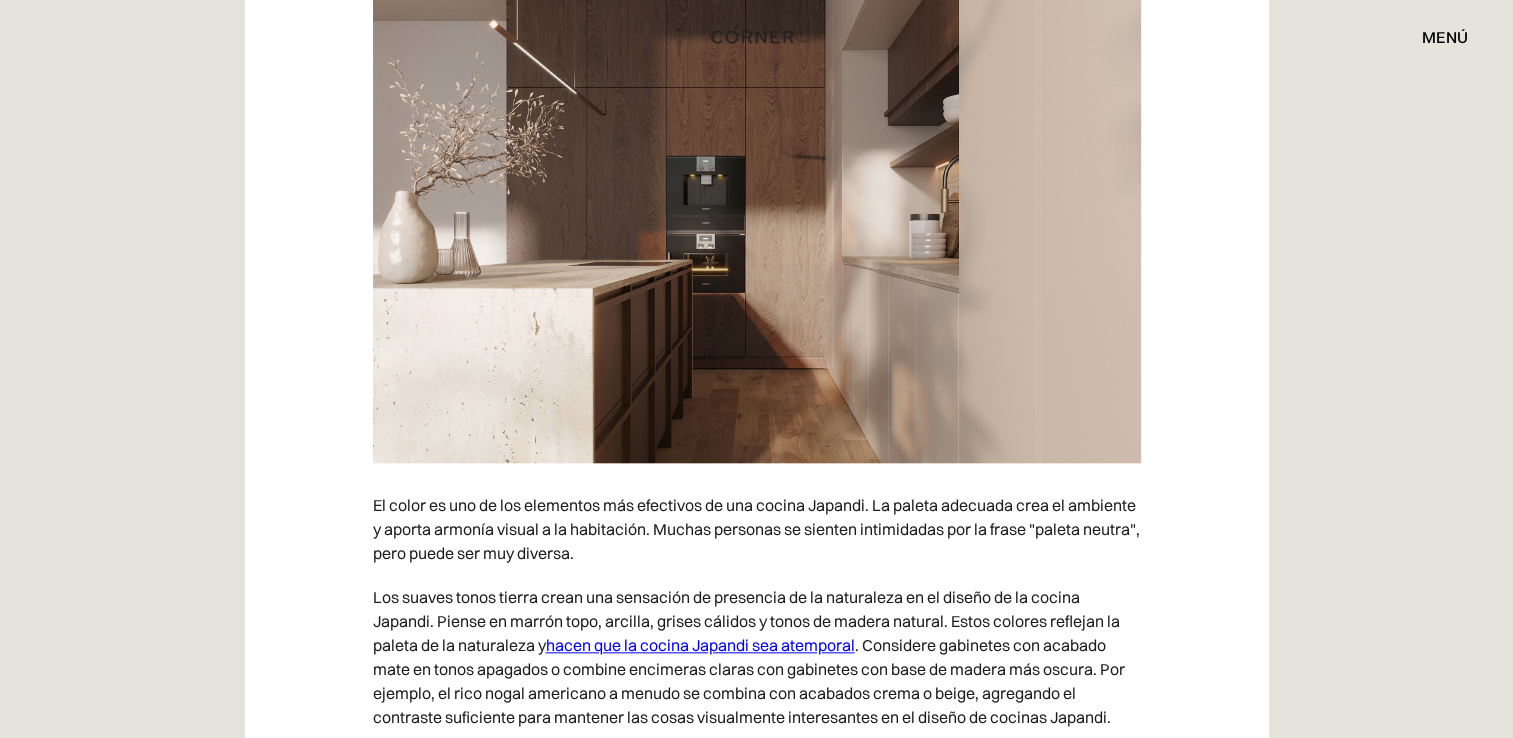 scroll, scrollTop: 2000, scrollLeft: 0, axis: vertical 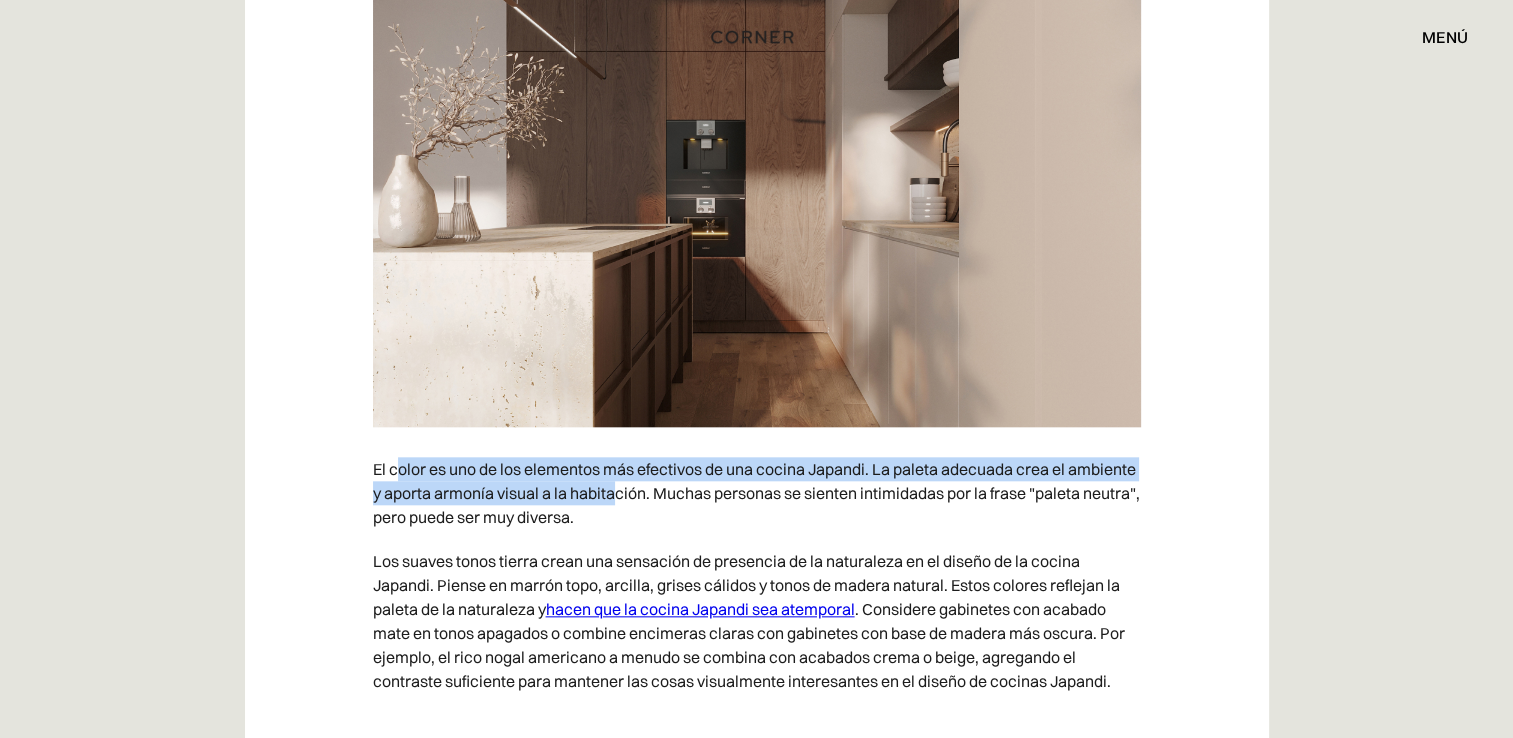 drag, startPoint x: 399, startPoint y: 454, endPoint x: 687, endPoint y: 488, distance: 290 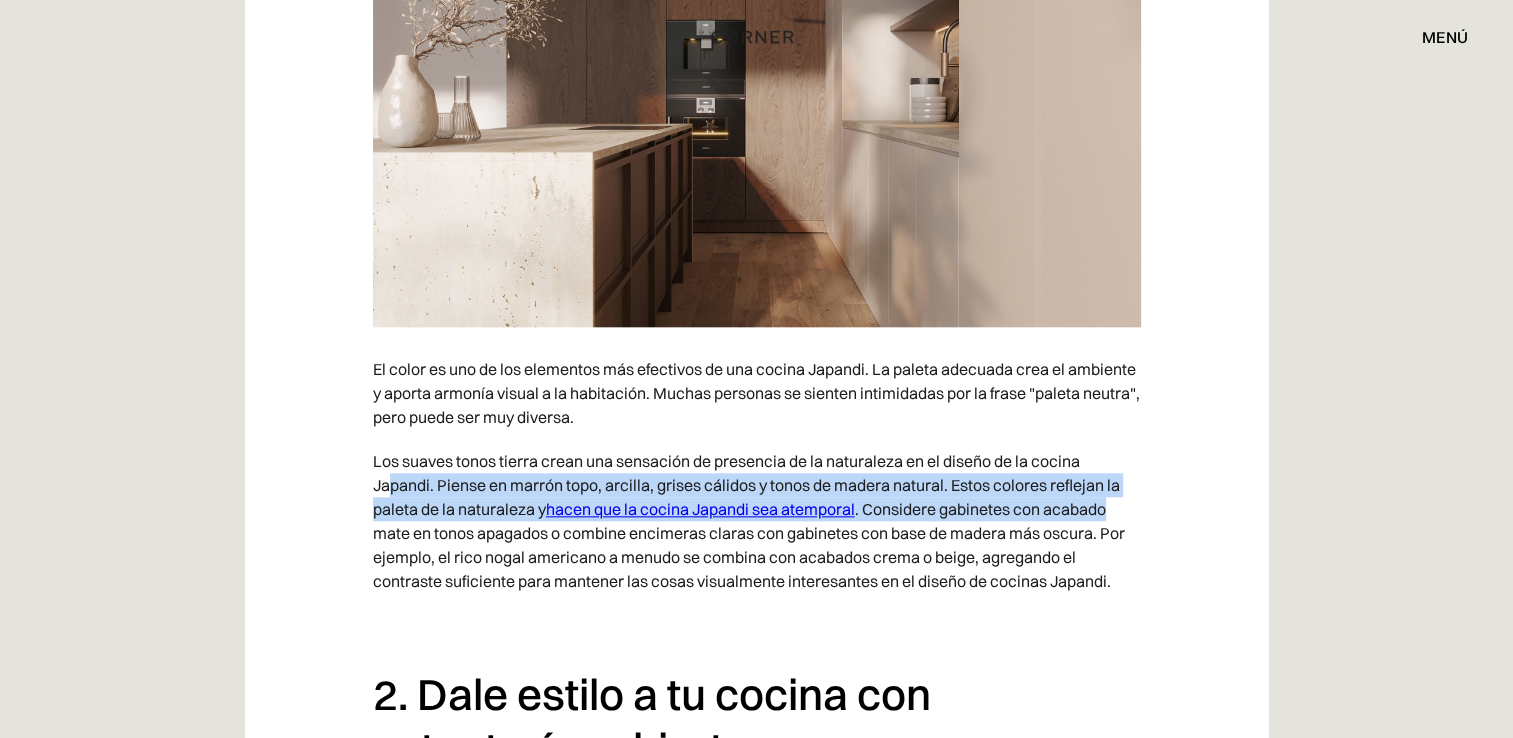 drag, startPoint x: 394, startPoint y: 482, endPoint x: 1158, endPoint y: 502, distance: 764.2617 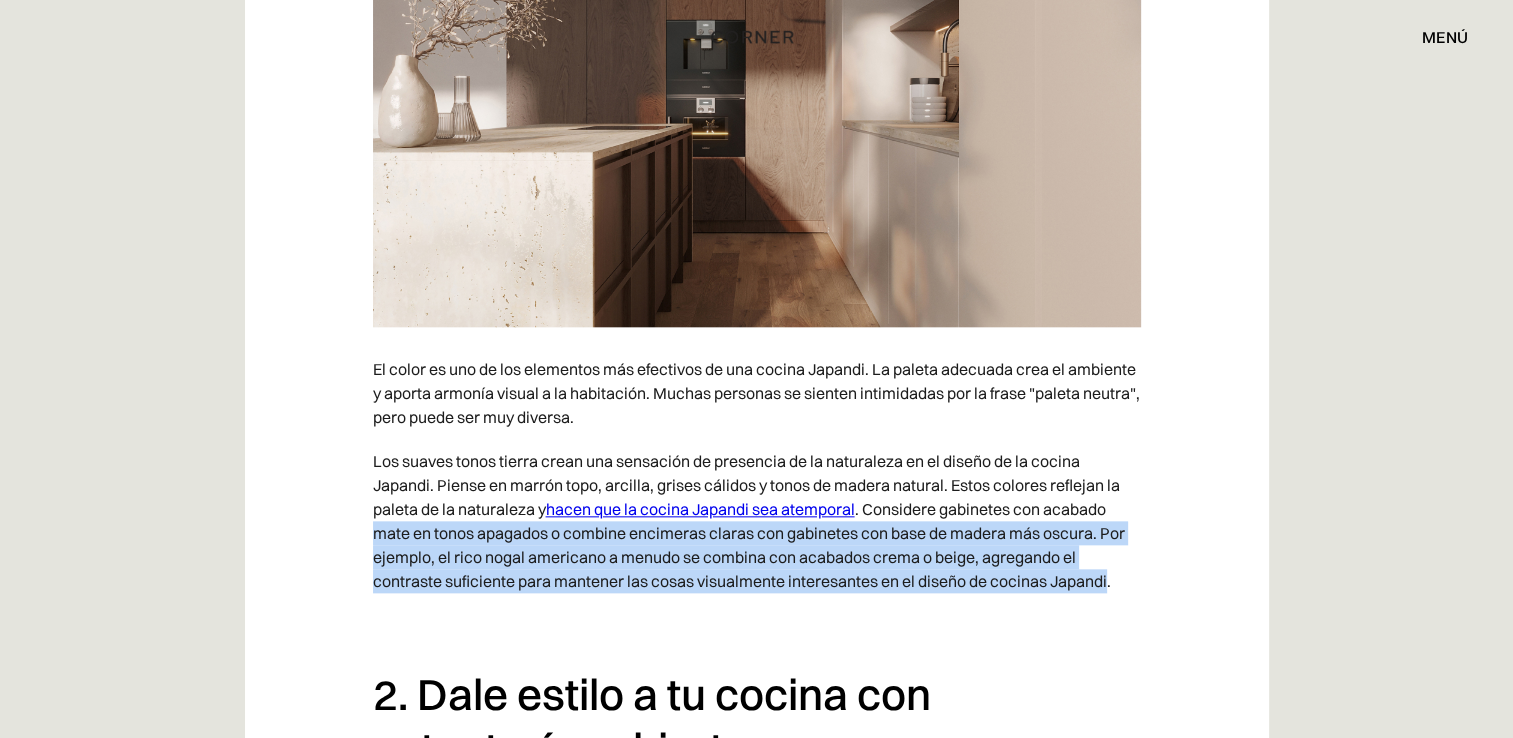 drag, startPoint x: 369, startPoint y: 531, endPoint x: 1112, endPoint y: 580, distance: 744.614 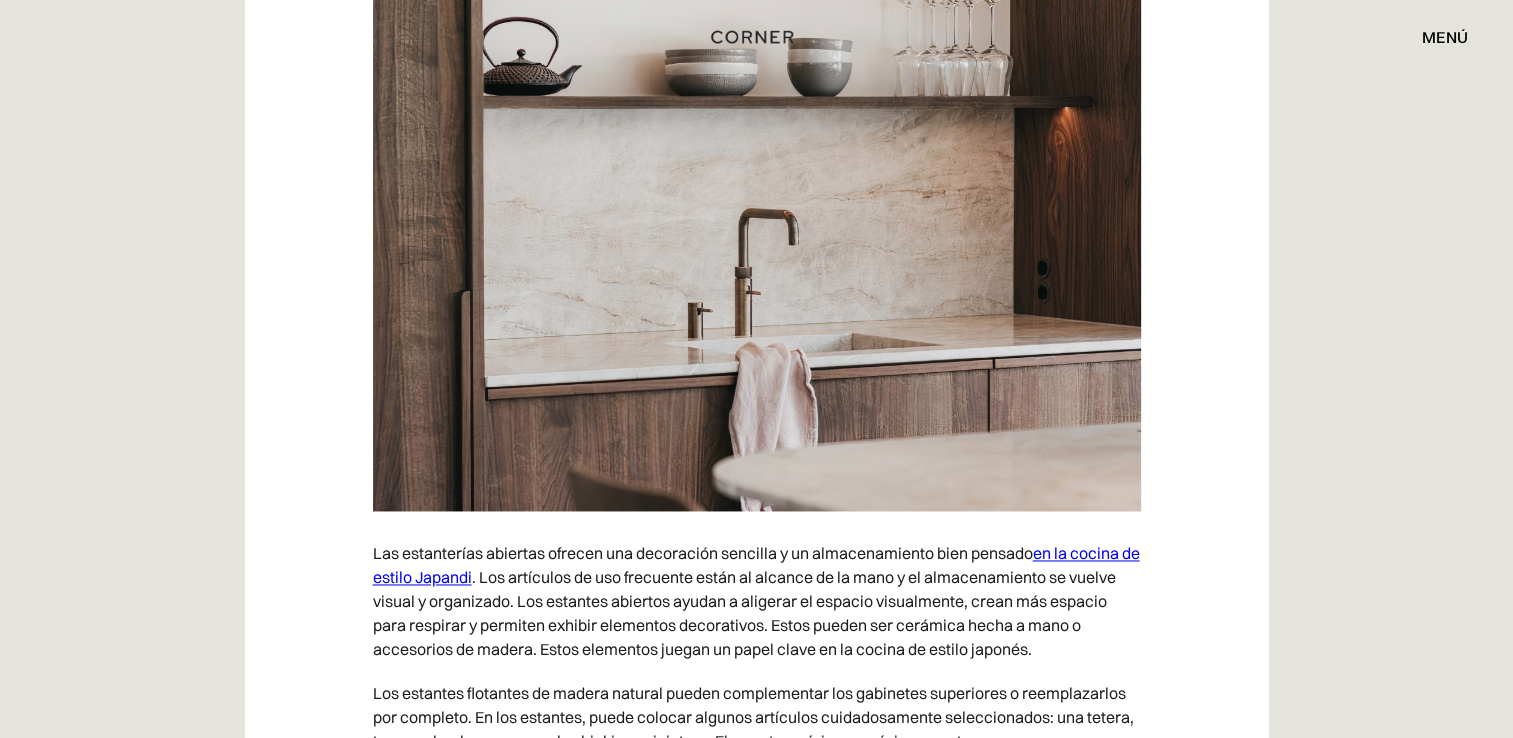 scroll, scrollTop: 3000, scrollLeft: 0, axis: vertical 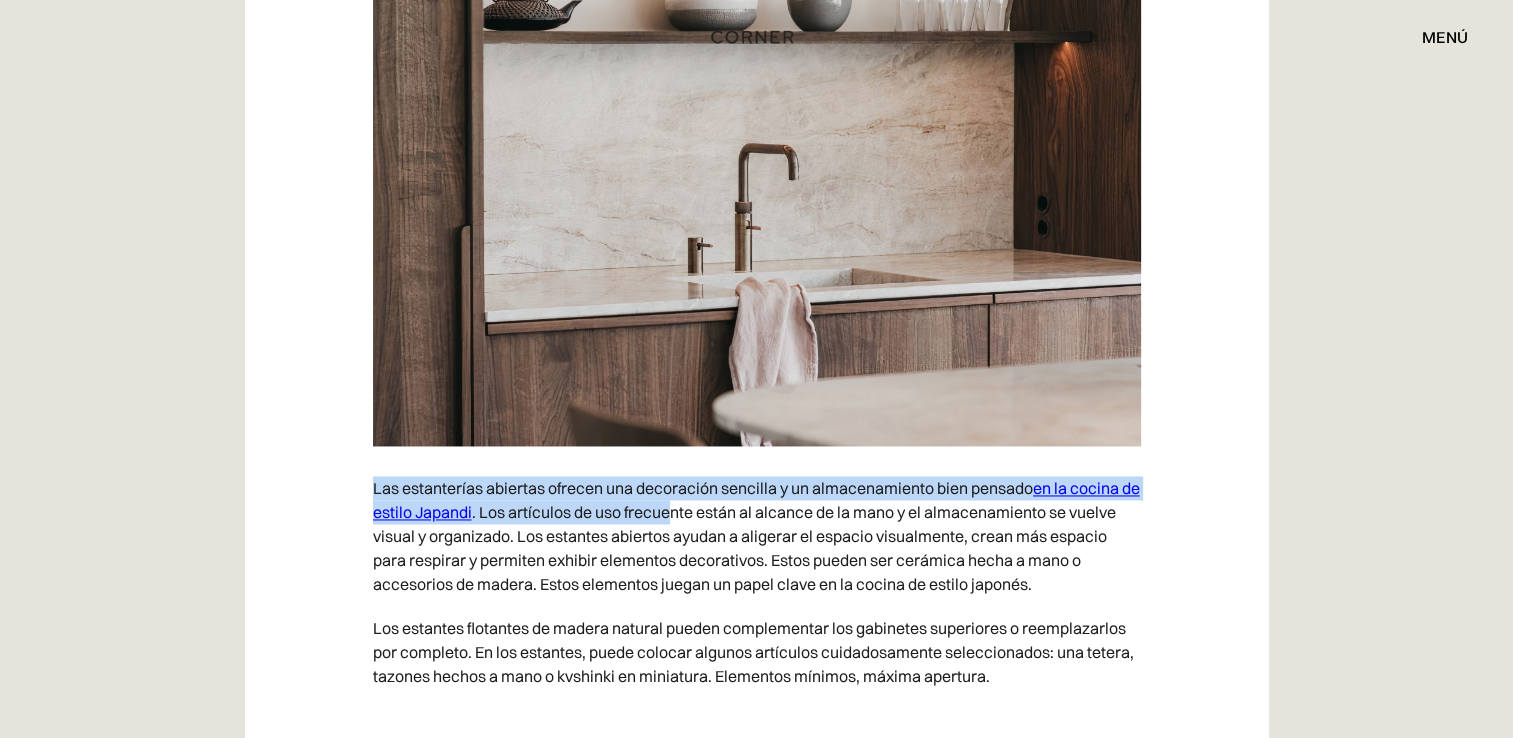 drag, startPoint x: 372, startPoint y: 484, endPoint x: 696, endPoint y: 506, distance: 324.74606 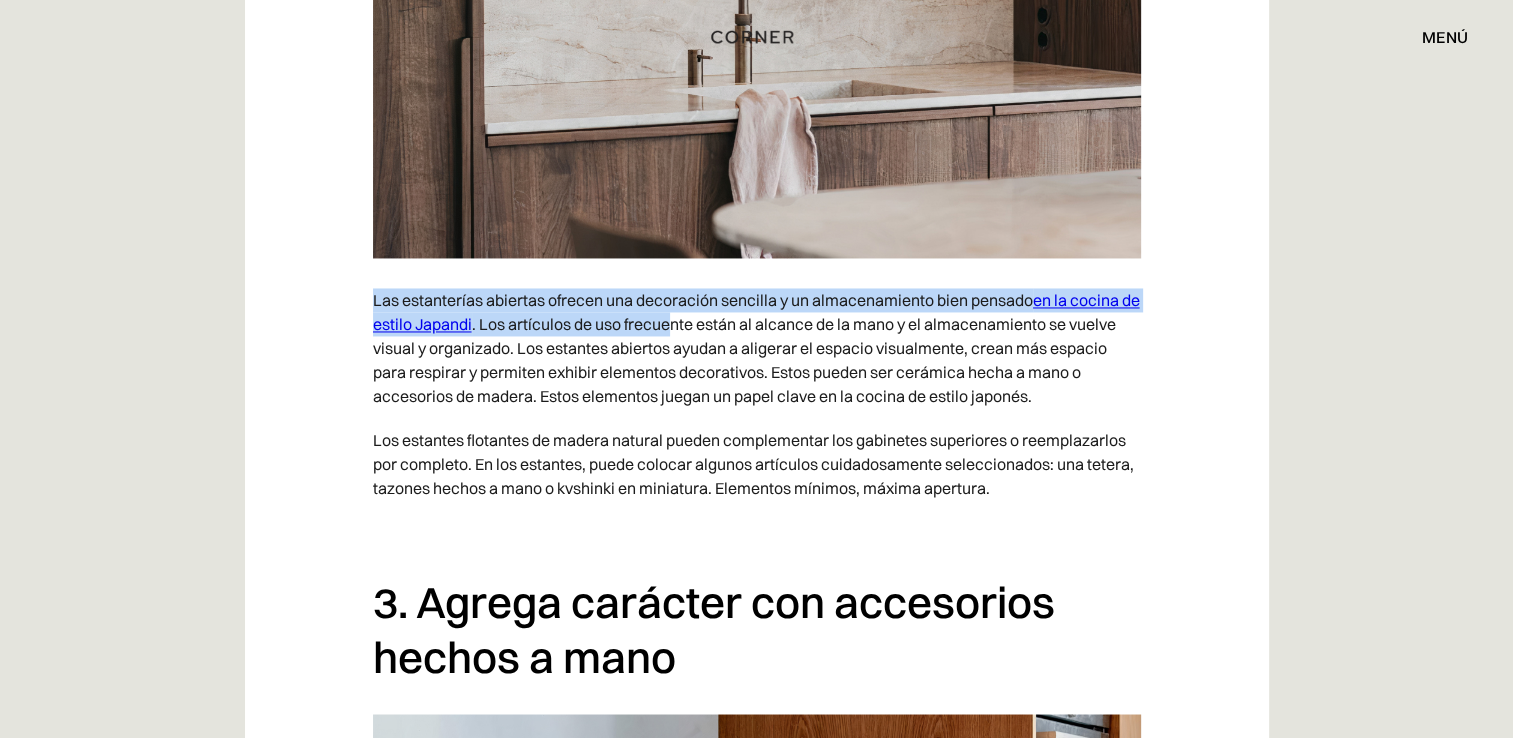 scroll, scrollTop: 3200, scrollLeft: 0, axis: vertical 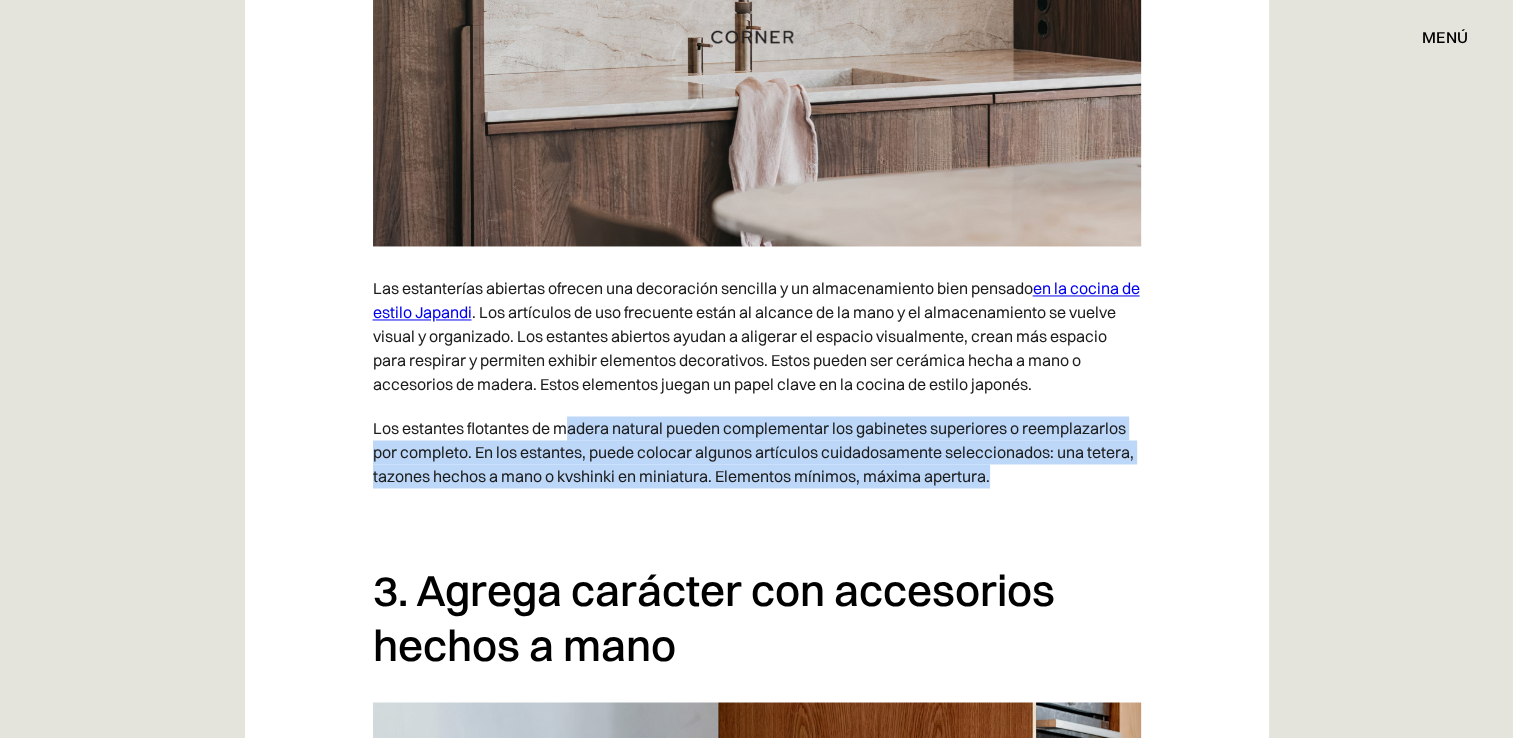 drag, startPoint x: 566, startPoint y: 421, endPoint x: 1152, endPoint y: 481, distance: 589.06366 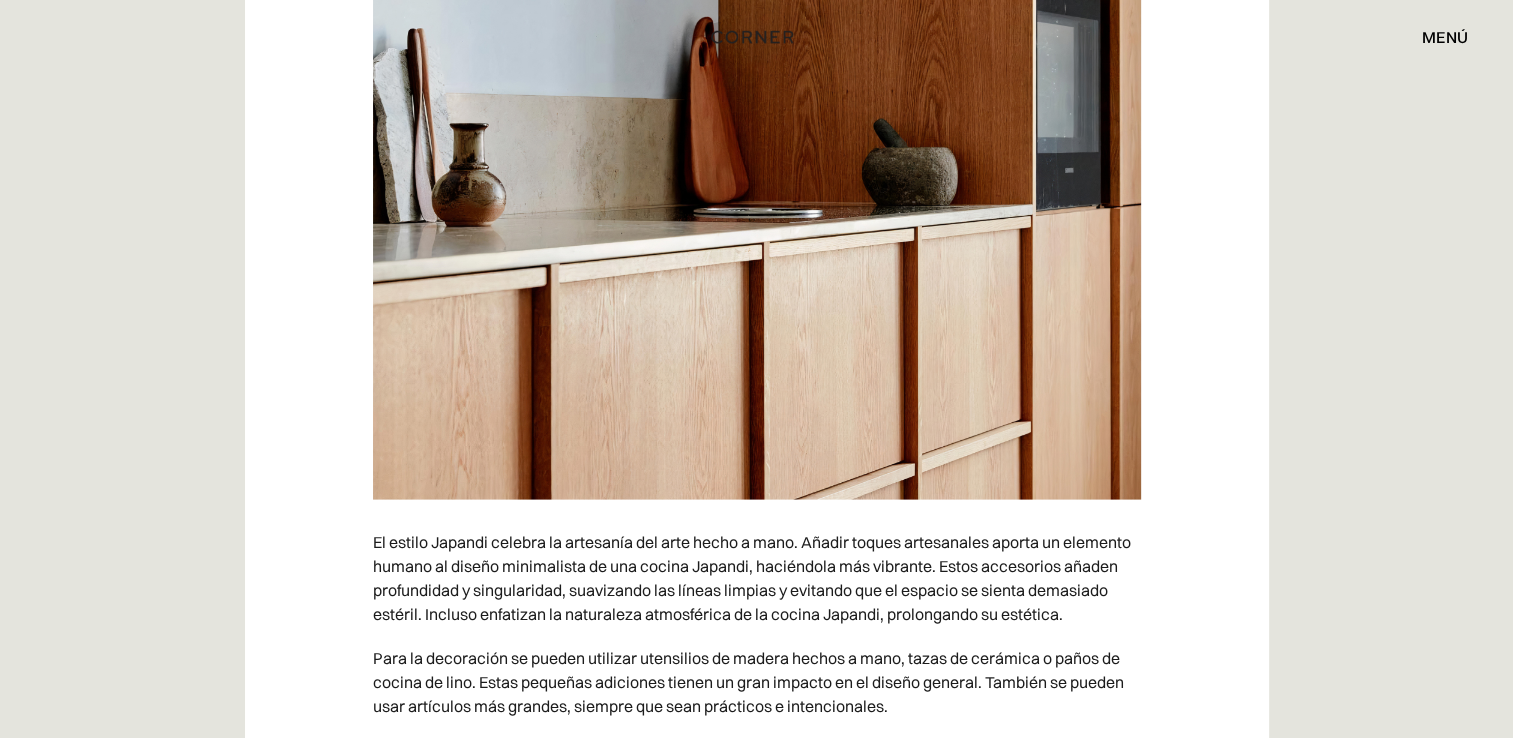scroll, scrollTop: 4000, scrollLeft: 0, axis: vertical 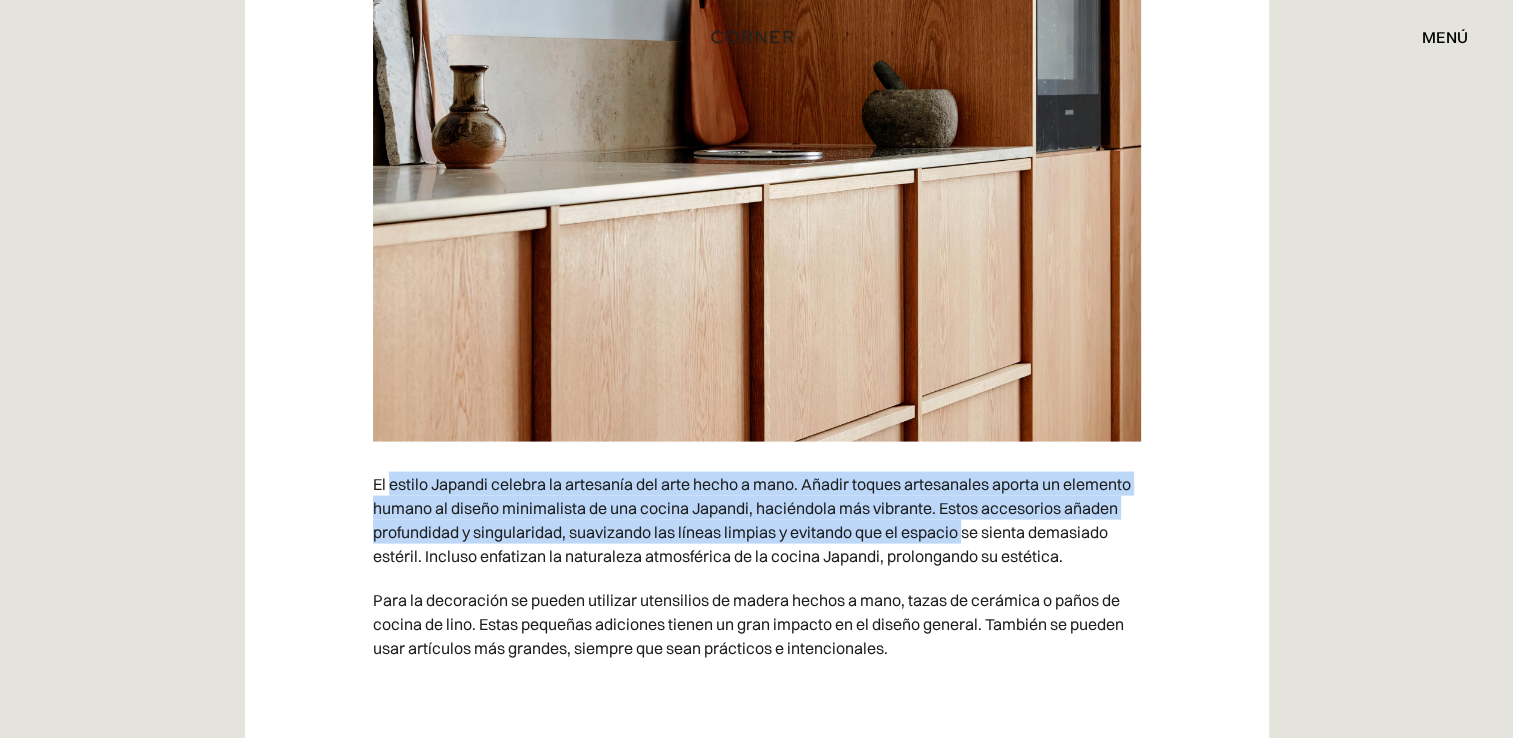 drag, startPoint x: 392, startPoint y: 478, endPoint x: 971, endPoint y: 520, distance: 580.5213 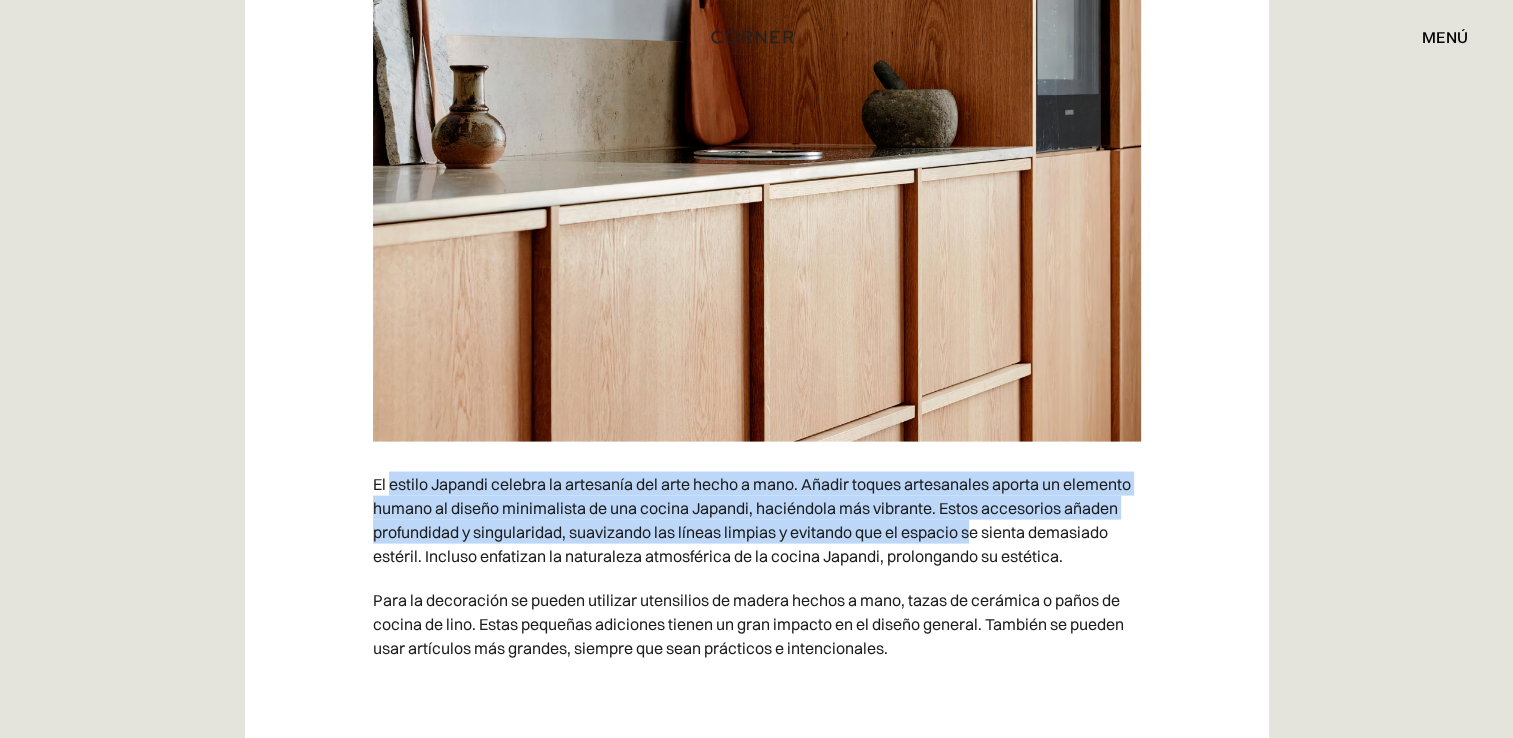 click on "El estilo Japandi celebra la artesanía del arte hecho a mano. Añadir toques artesanales aporta un elemento humano al diseño minimalista de una cocina Japandi, haciéndola más vibrante. Estos accesorios añaden profundidad y singularidad, suavizando las líneas limpias y evitando que el espacio se sienta demasiado estéril. Incluso enfatizan la naturaleza atmosférica de la cocina Japandi, prolongando su estética." at bounding box center (757, 520) 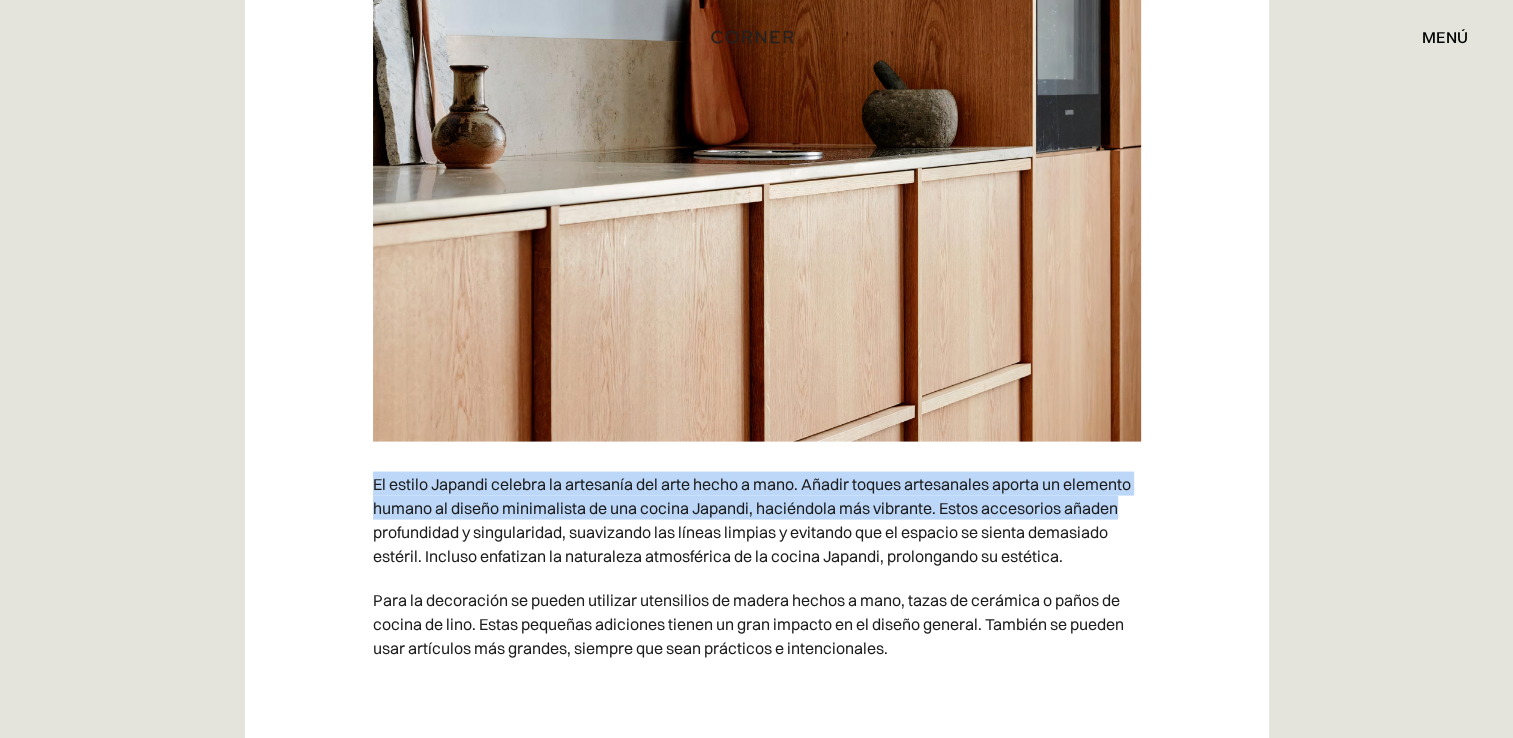 drag, startPoint x: 365, startPoint y: 487, endPoint x: 1172, endPoint y: 515, distance: 807.4856 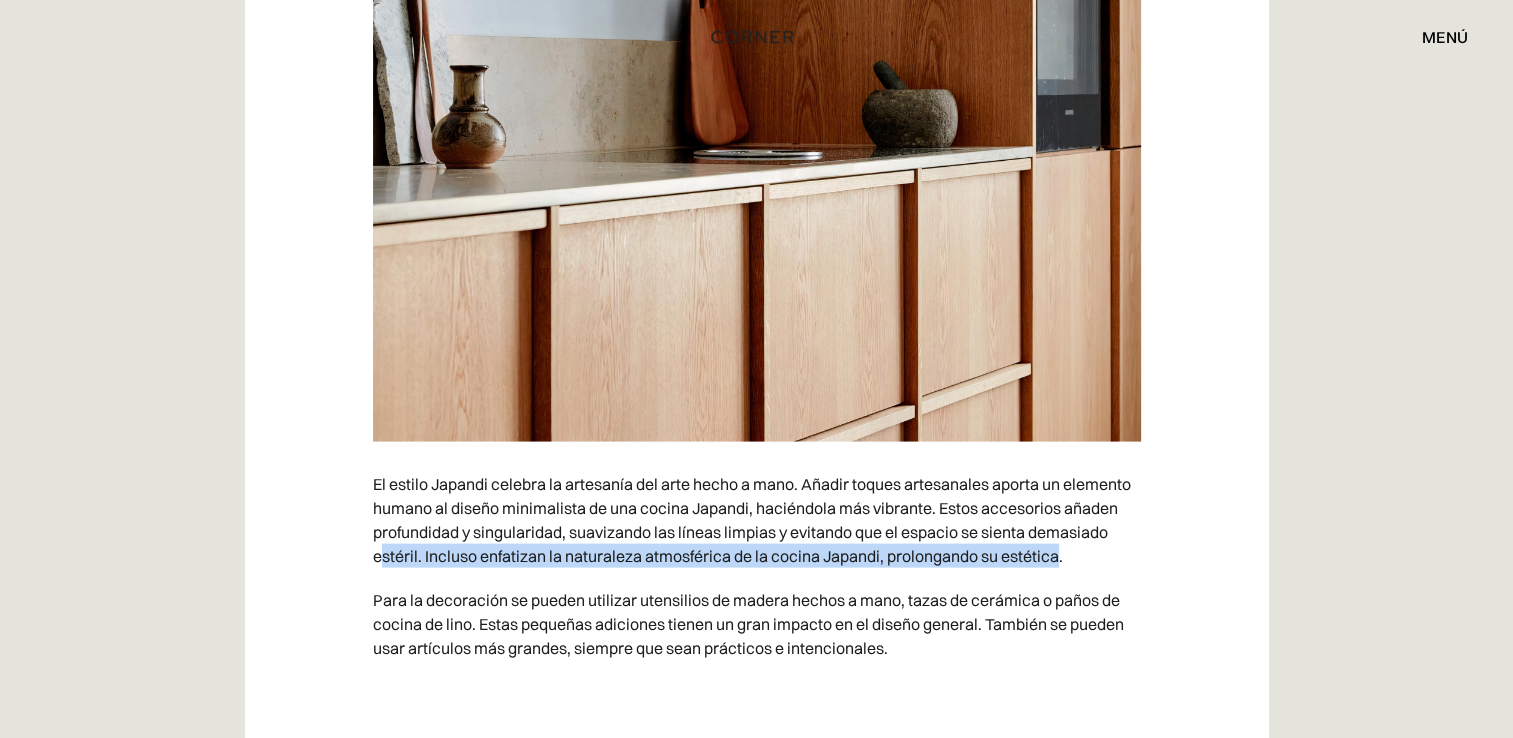 drag, startPoint x: 381, startPoint y: 558, endPoint x: 1059, endPoint y: 556, distance: 678.0029 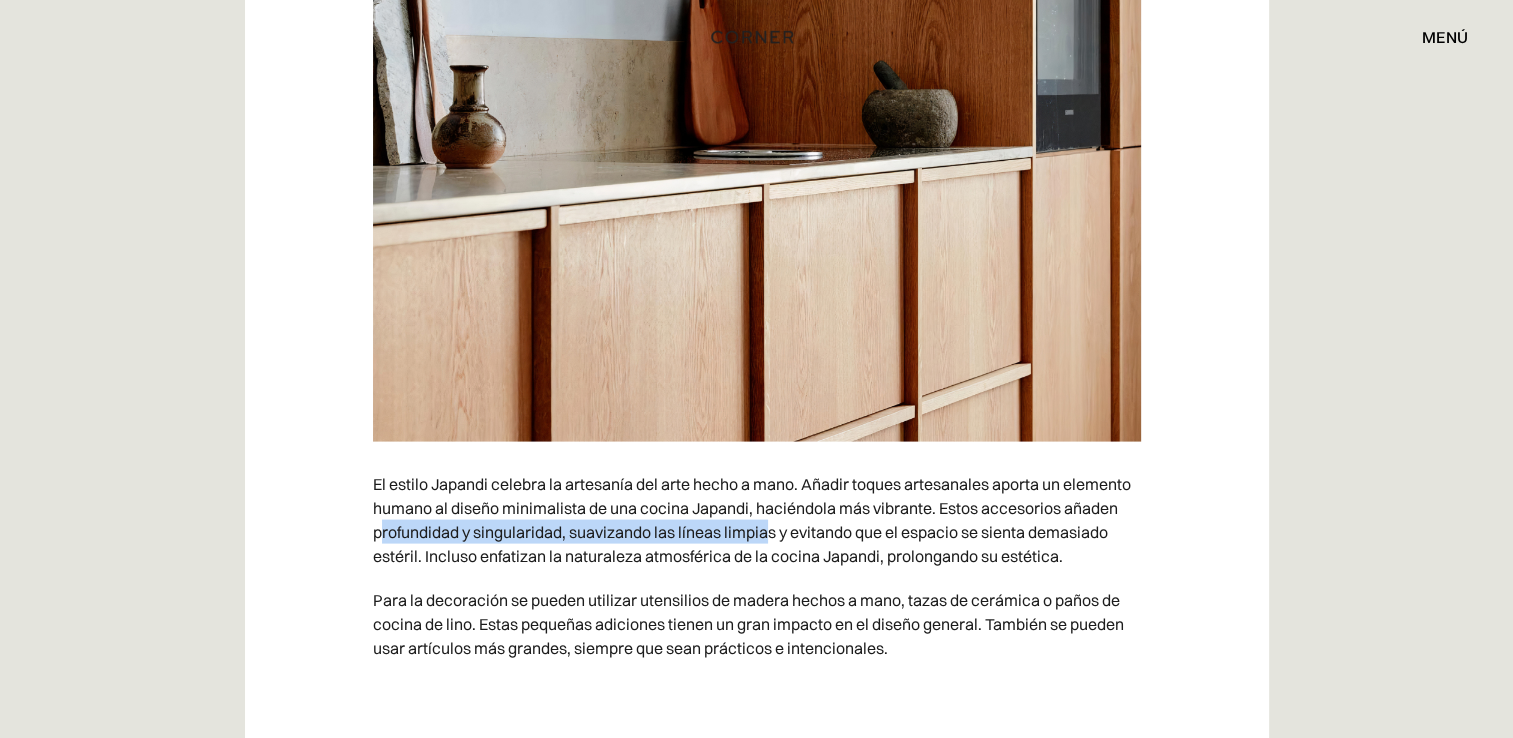 drag, startPoint x: 392, startPoint y: 532, endPoint x: 771, endPoint y: 533, distance: 379.0013 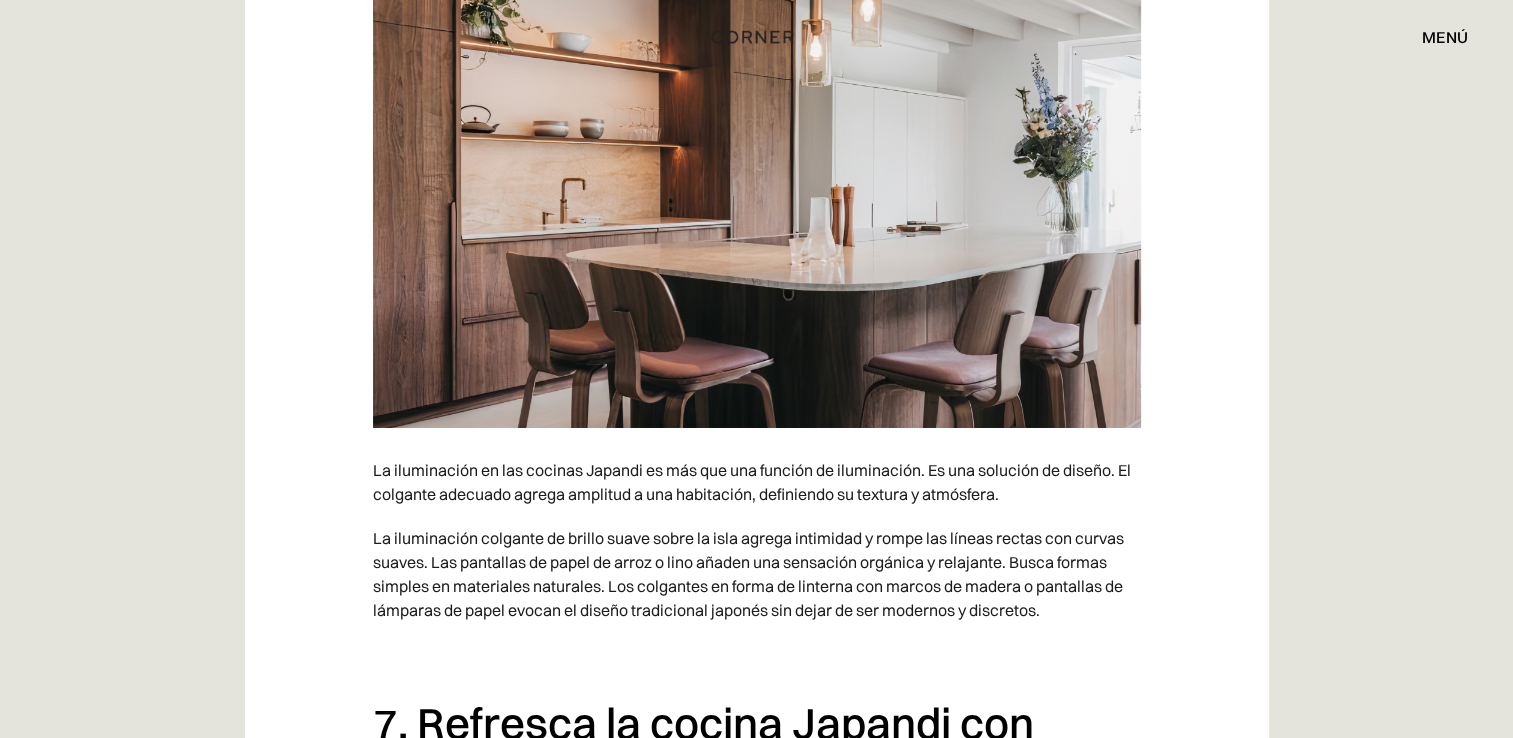 scroll, scrollTop: 7000, scrollLeft: 0, axis: vertical 